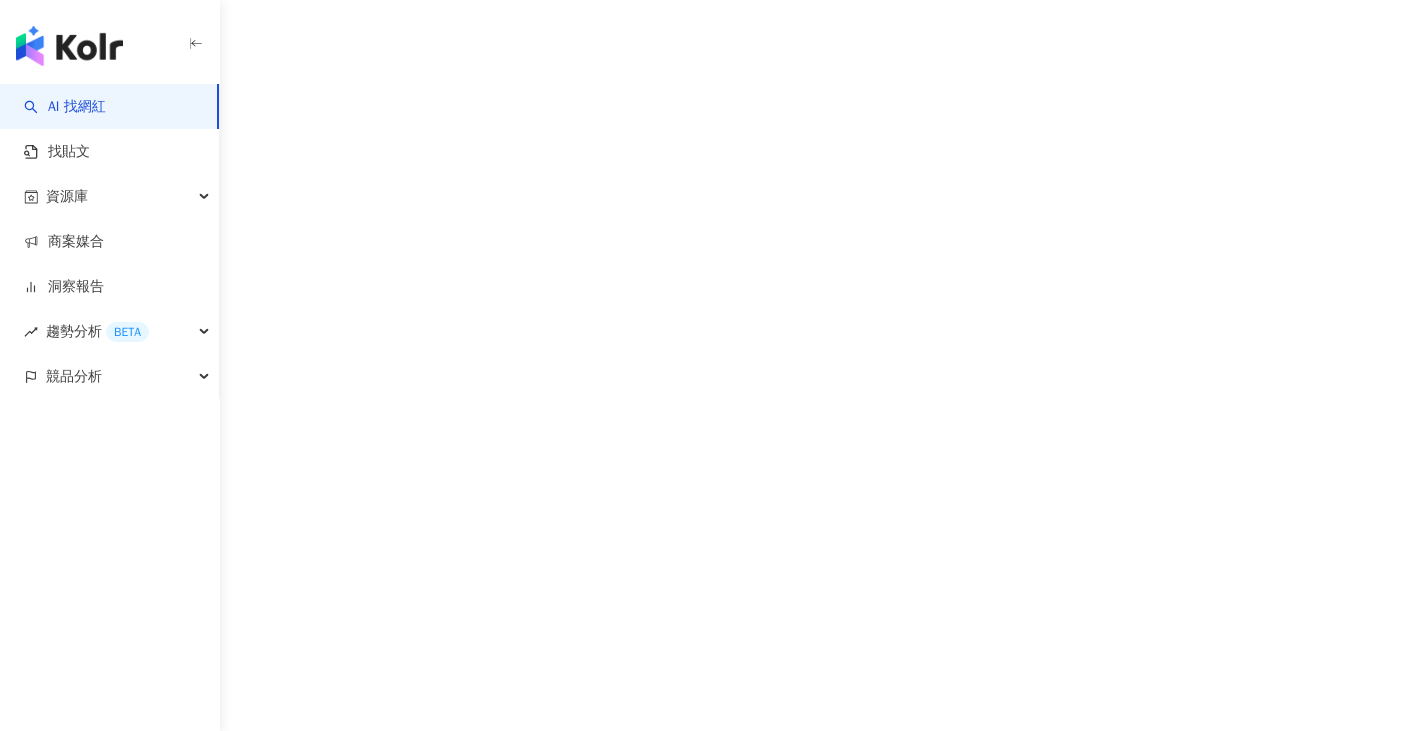 scroll, scrollTop: 0, scrollLeft: 0, axis: both 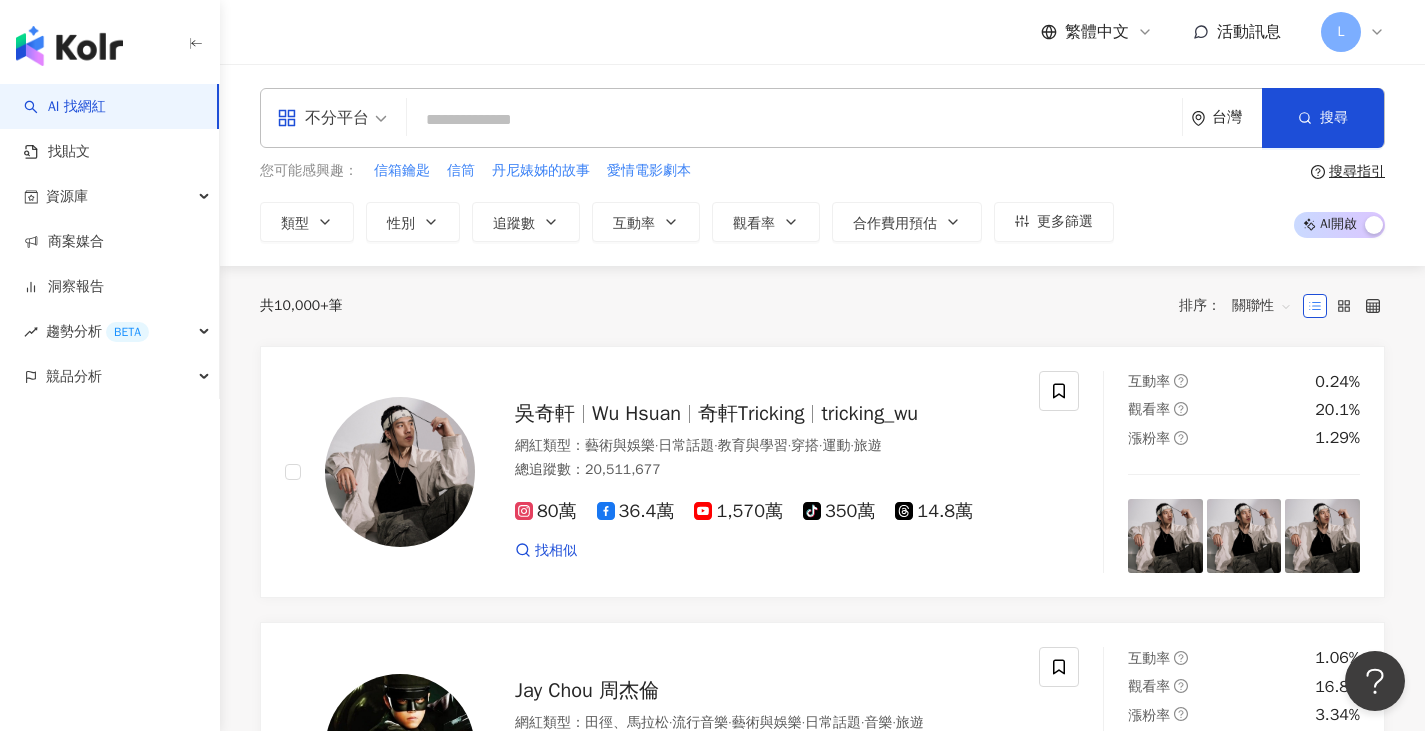 click at bounding box center [794, 120] 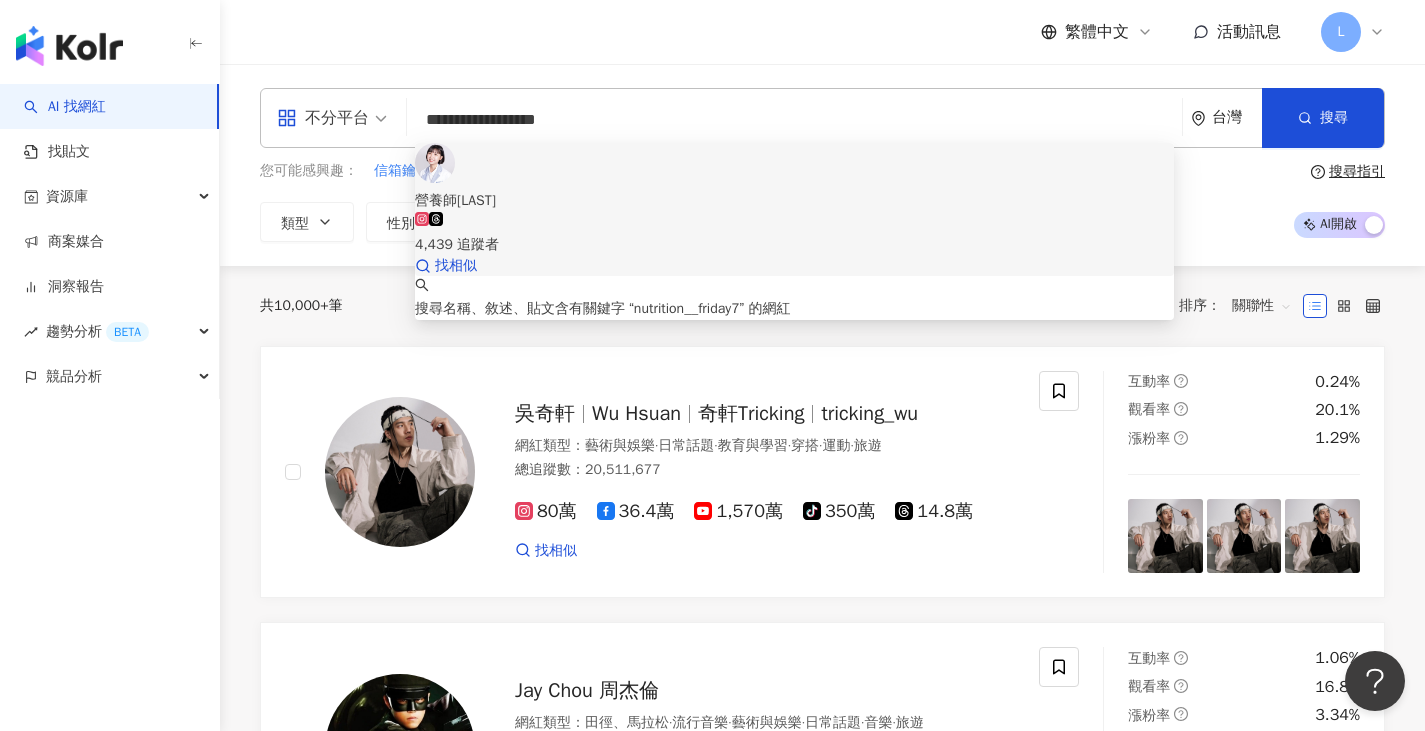 click on "4,439   追蹤者" at bounding box center [794, 234] 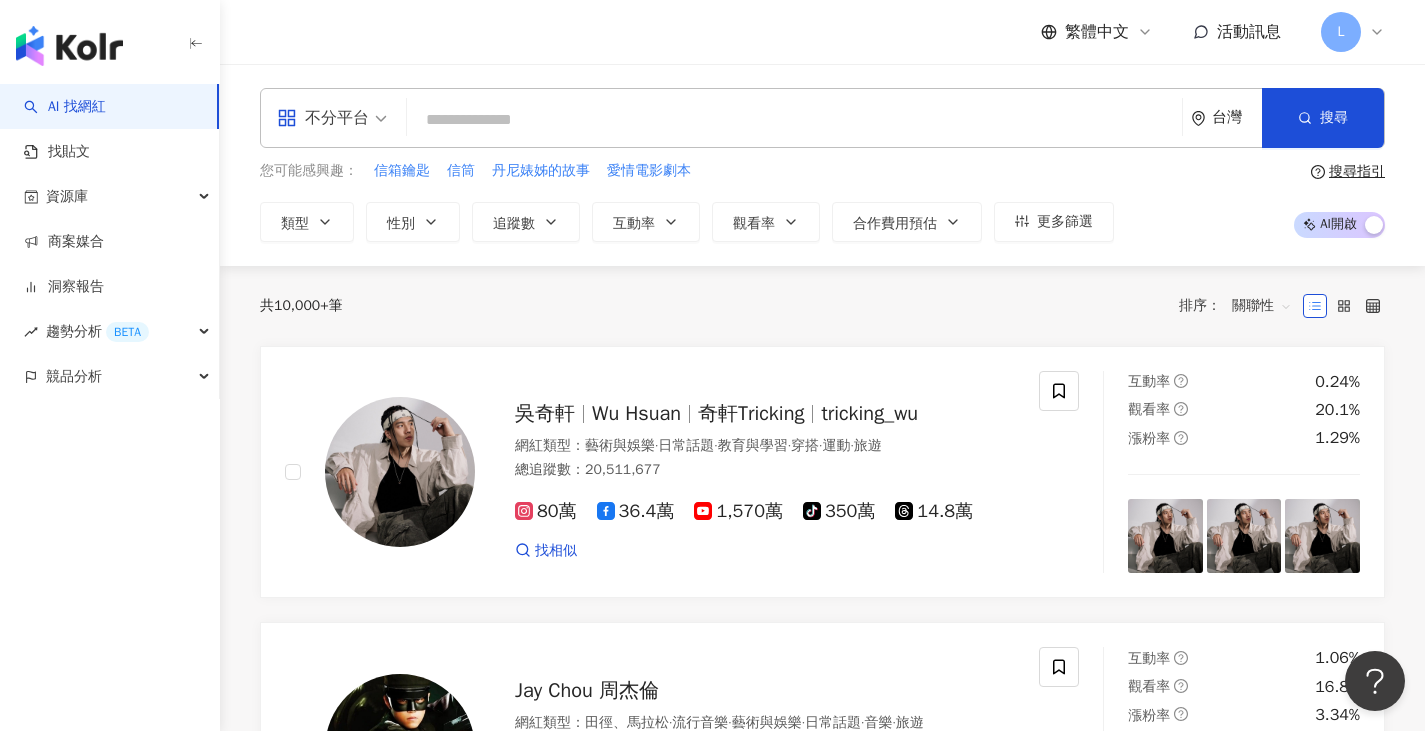 click at bounding box center (794, 120) 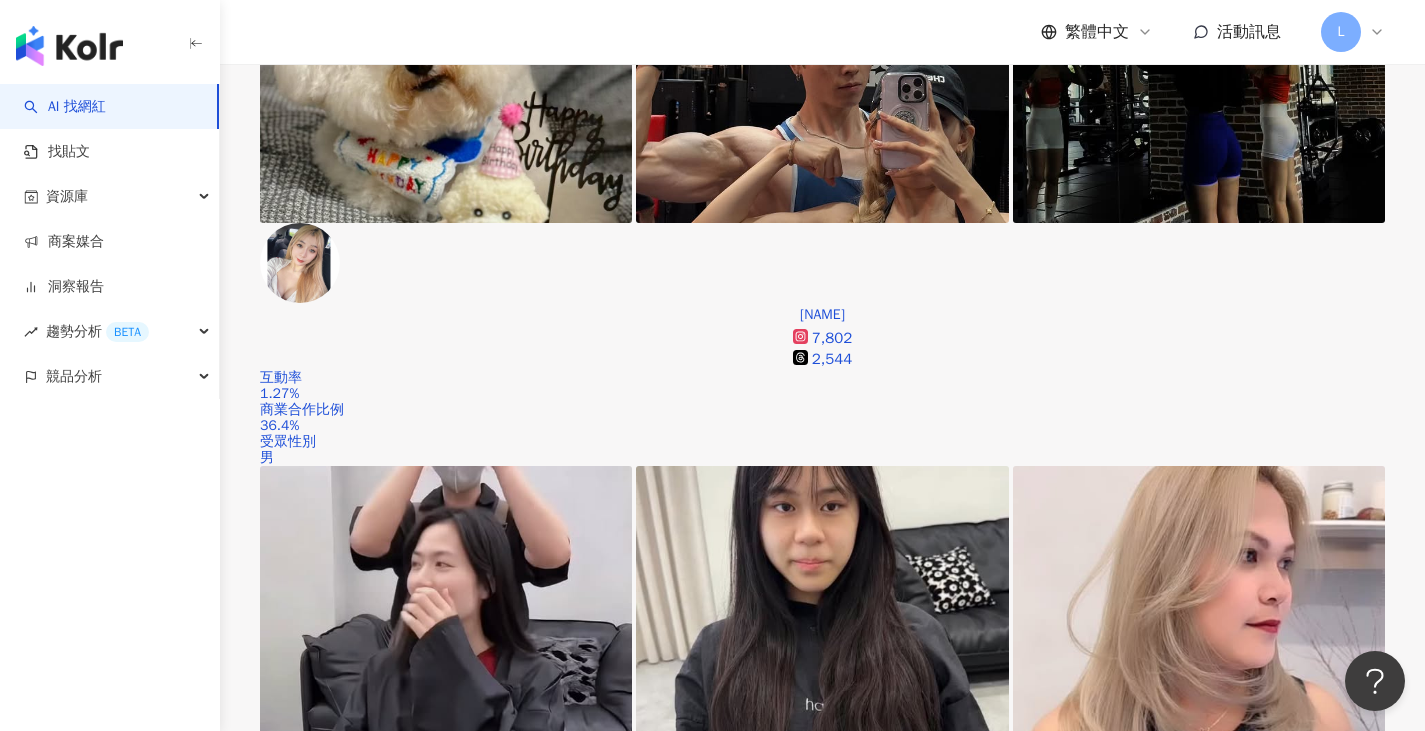 scroll, scrollTop: 0, scrollLeft: 0, axis: both 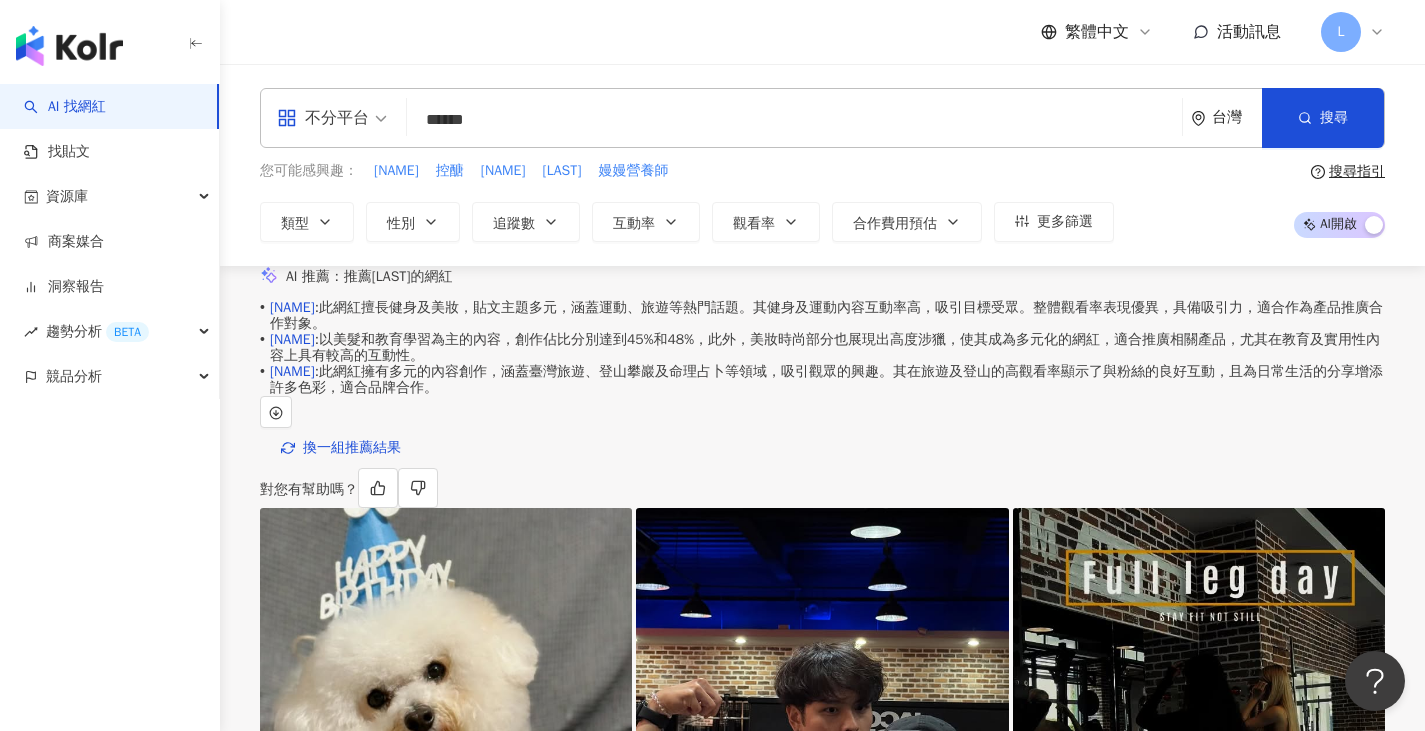 click on "******" at bounding box center (794, 120) 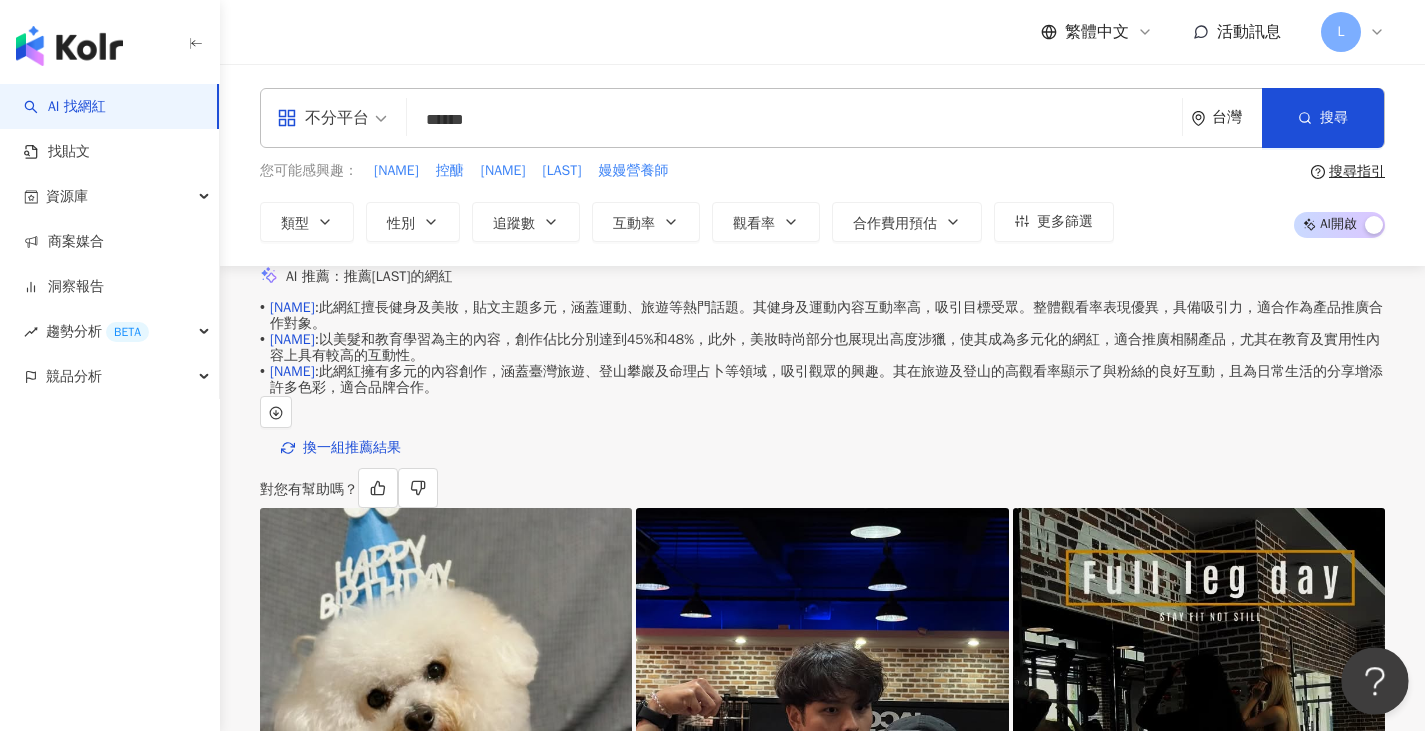 click at bounding box center [1371, 677] 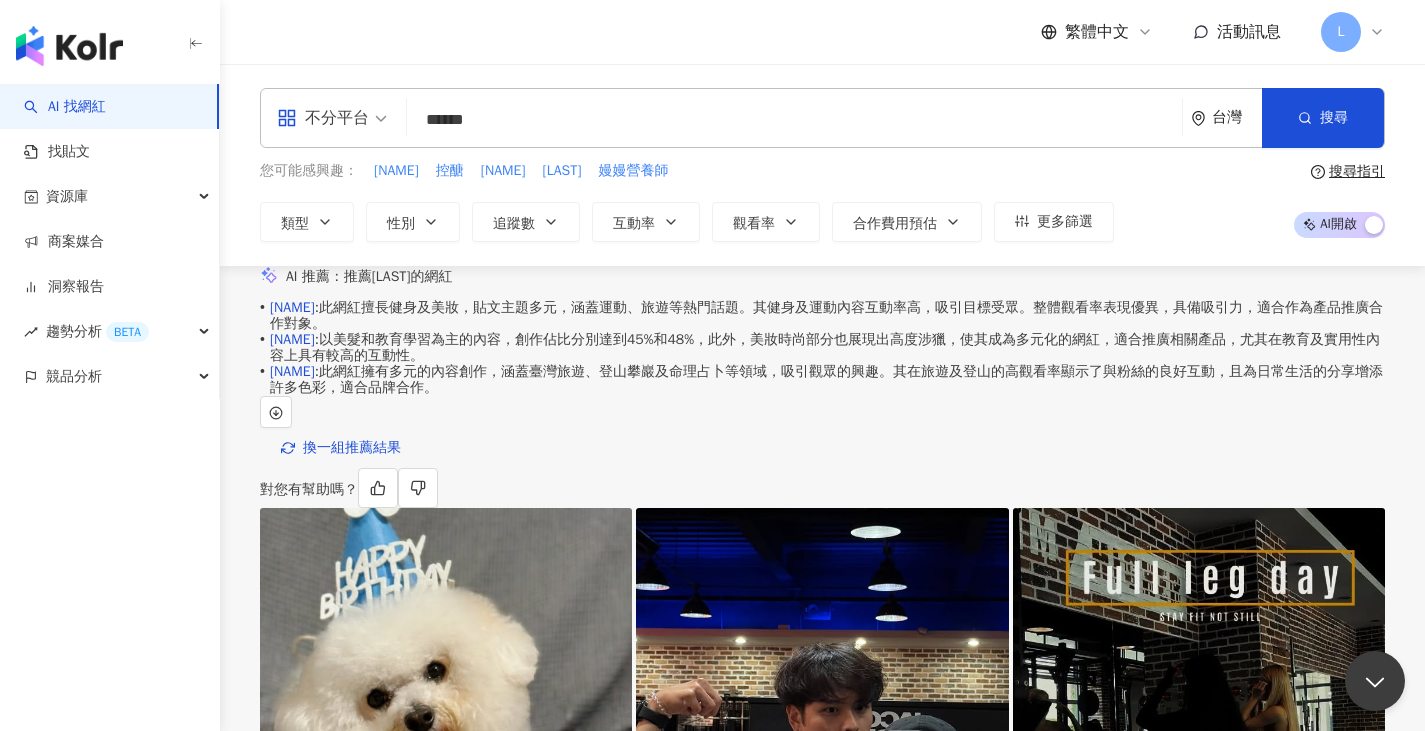 scroll, scrollTop: 0, scrollLeft: 0, axis: both 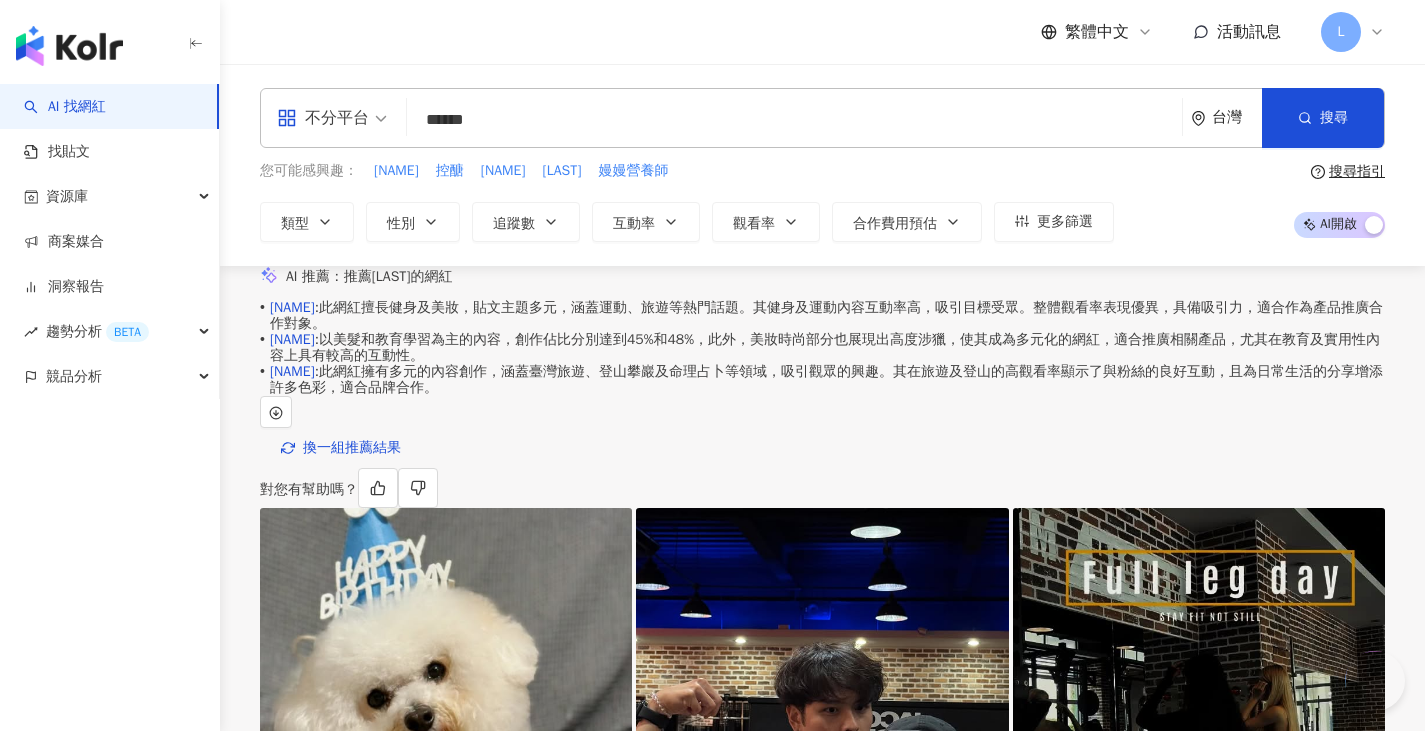 click on "AI 推薦 ： 推薦圓圓的網紅" at bounding box center (822, 277) 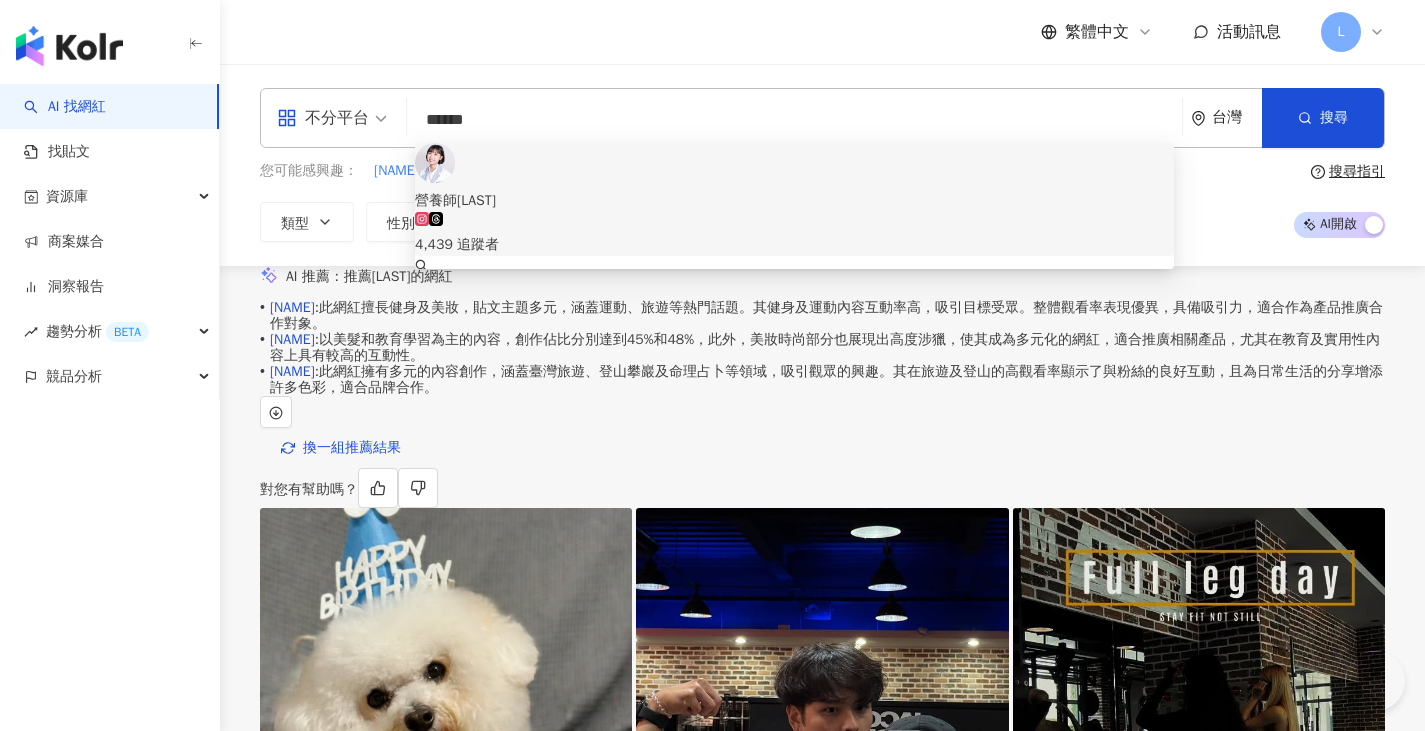 drag, startPoint x: 592, startPoint y: 117, endPoint x: 376, endPoint y: 121, distance: 216.03703 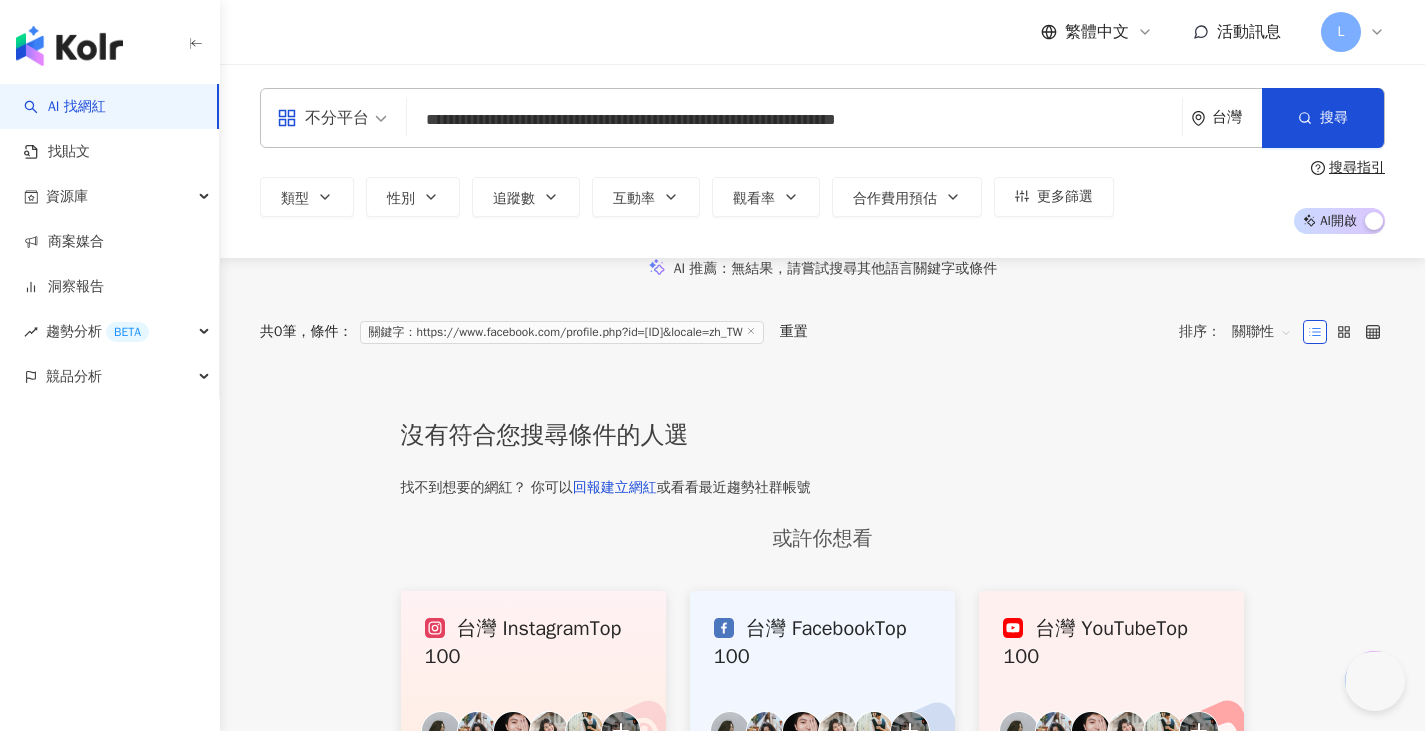 type on "**********" 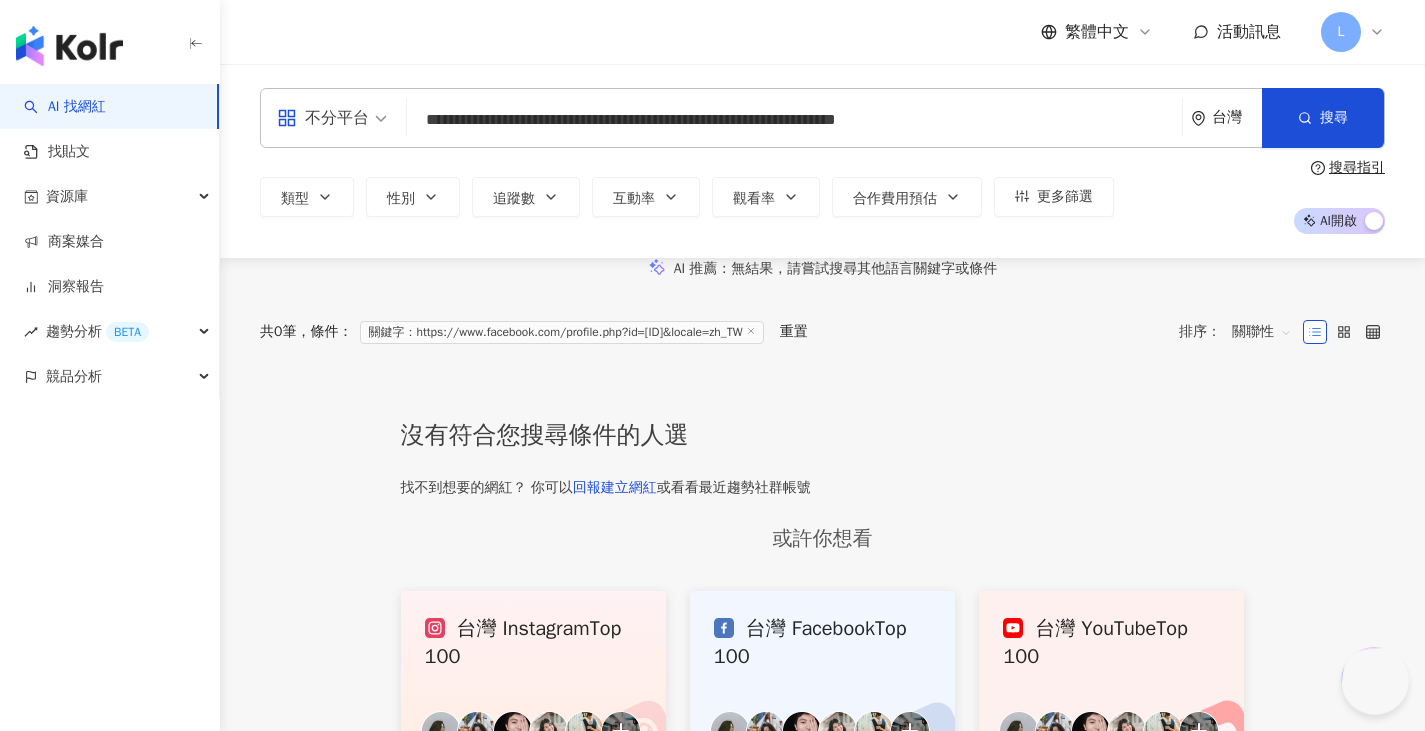 click at bounding box center (1371, 758) 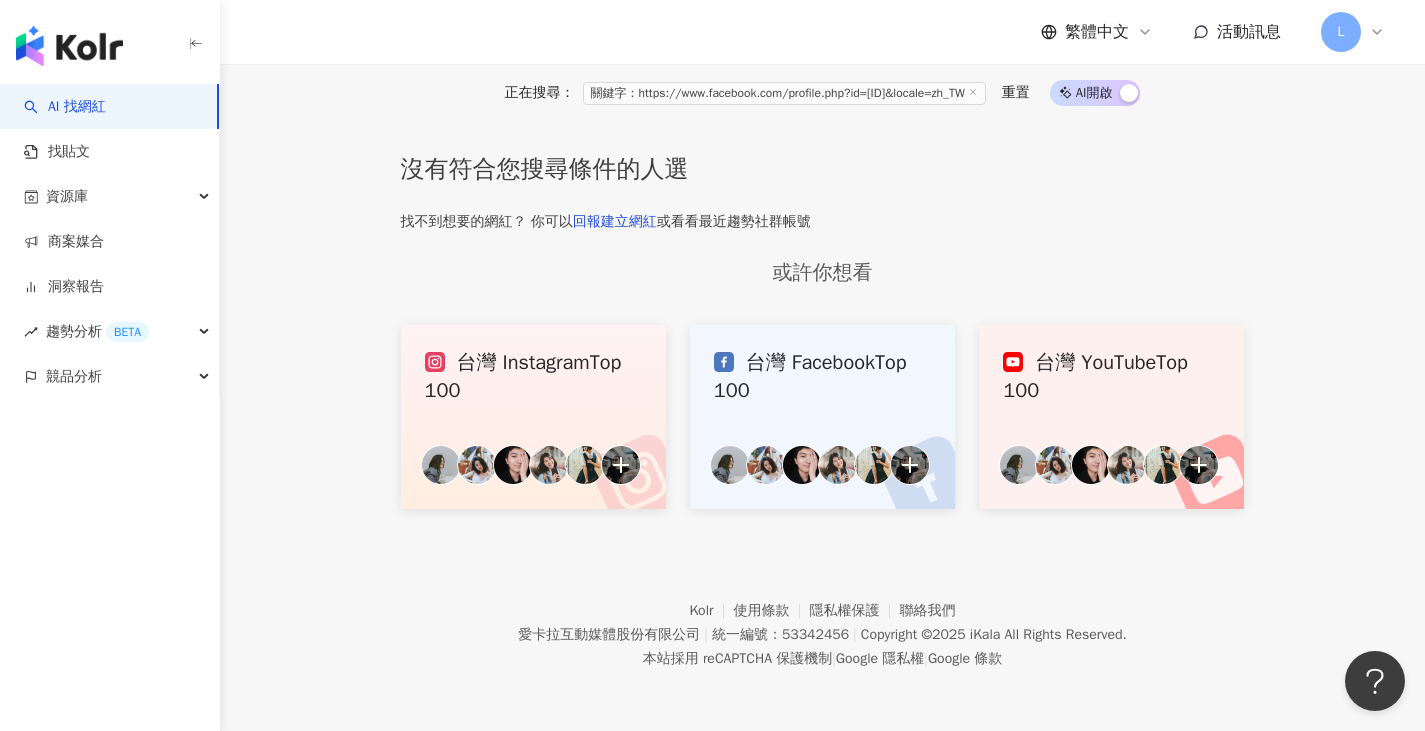 scroll, scrollTop: 330, scrollLeft: 0, axis: vertical 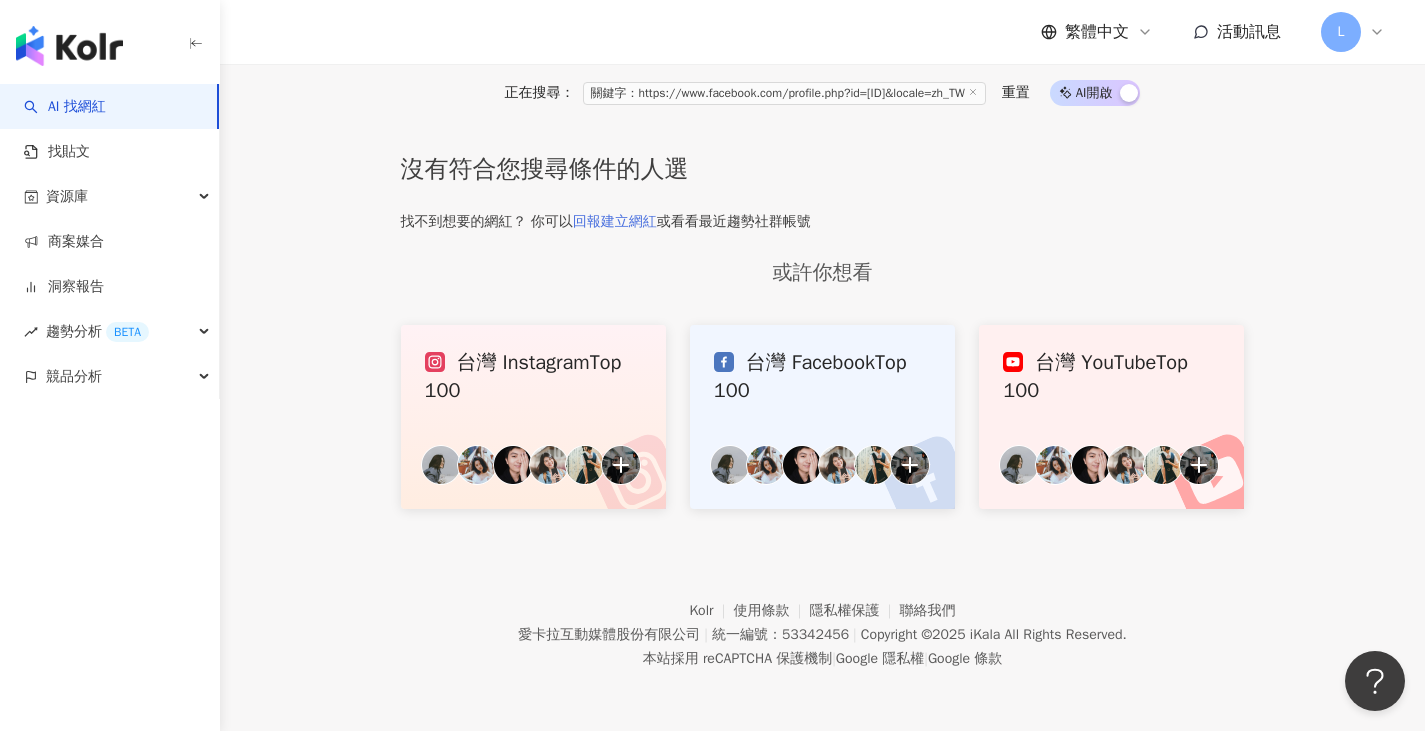 click on "回報建立網紅" at bounding box center (615, 221) 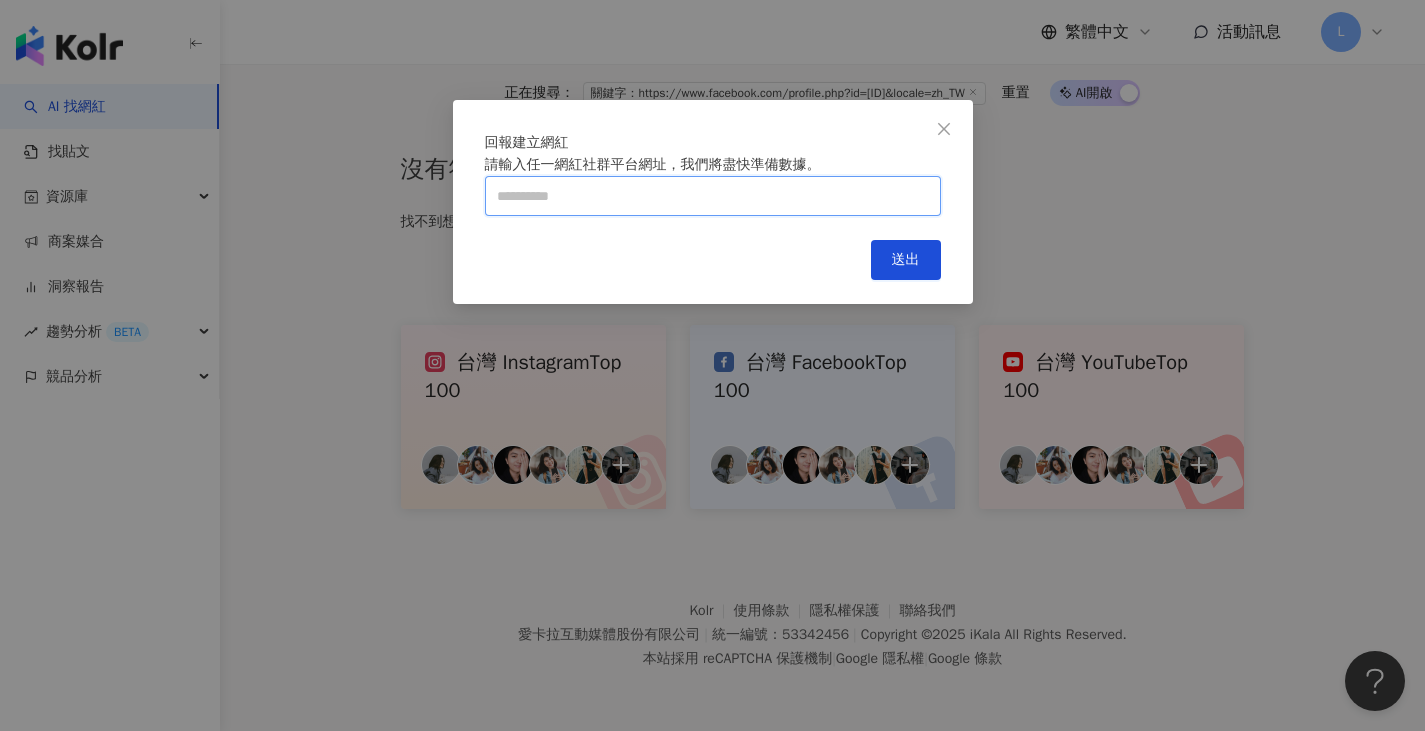 click at bounding box center [713, 196] 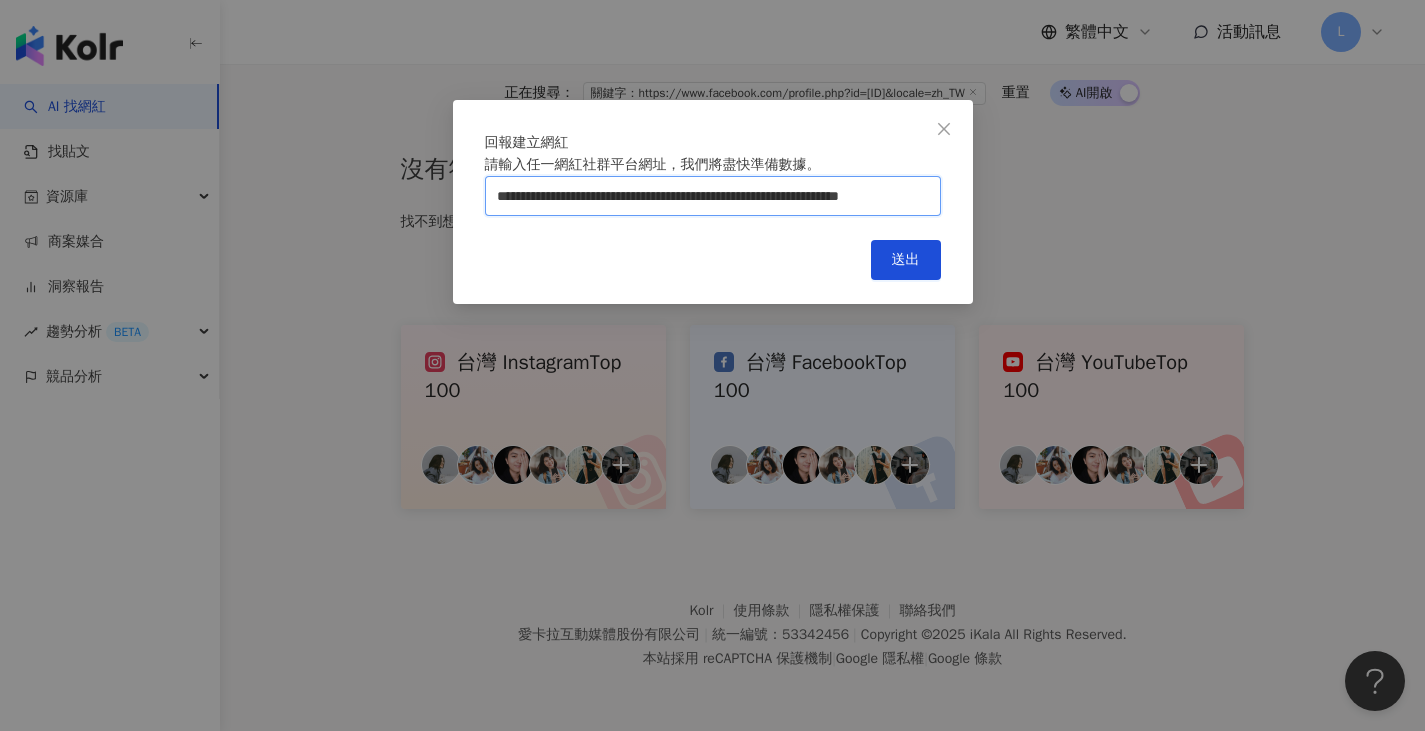 scroll, scrollTop: 0, scrollLeft: 66, axis: horizontal 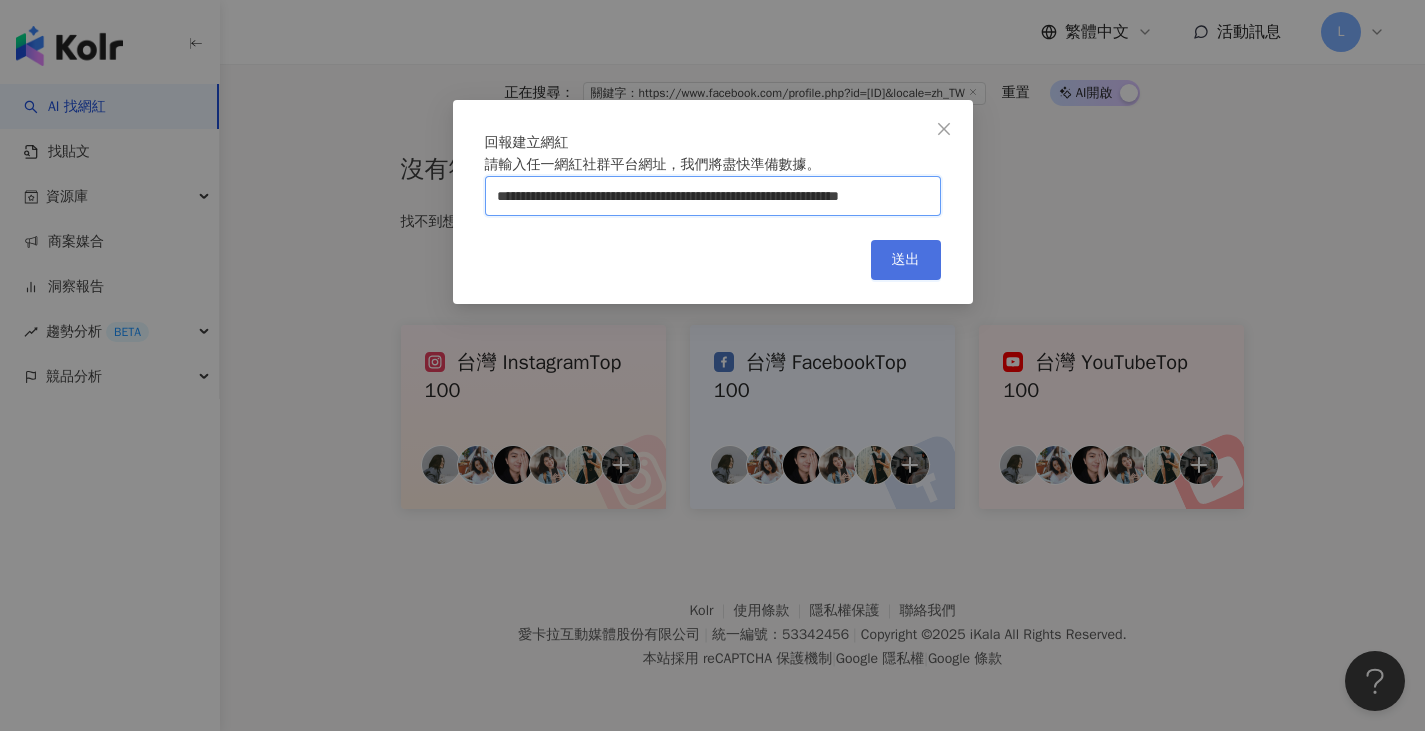 type on "**********" 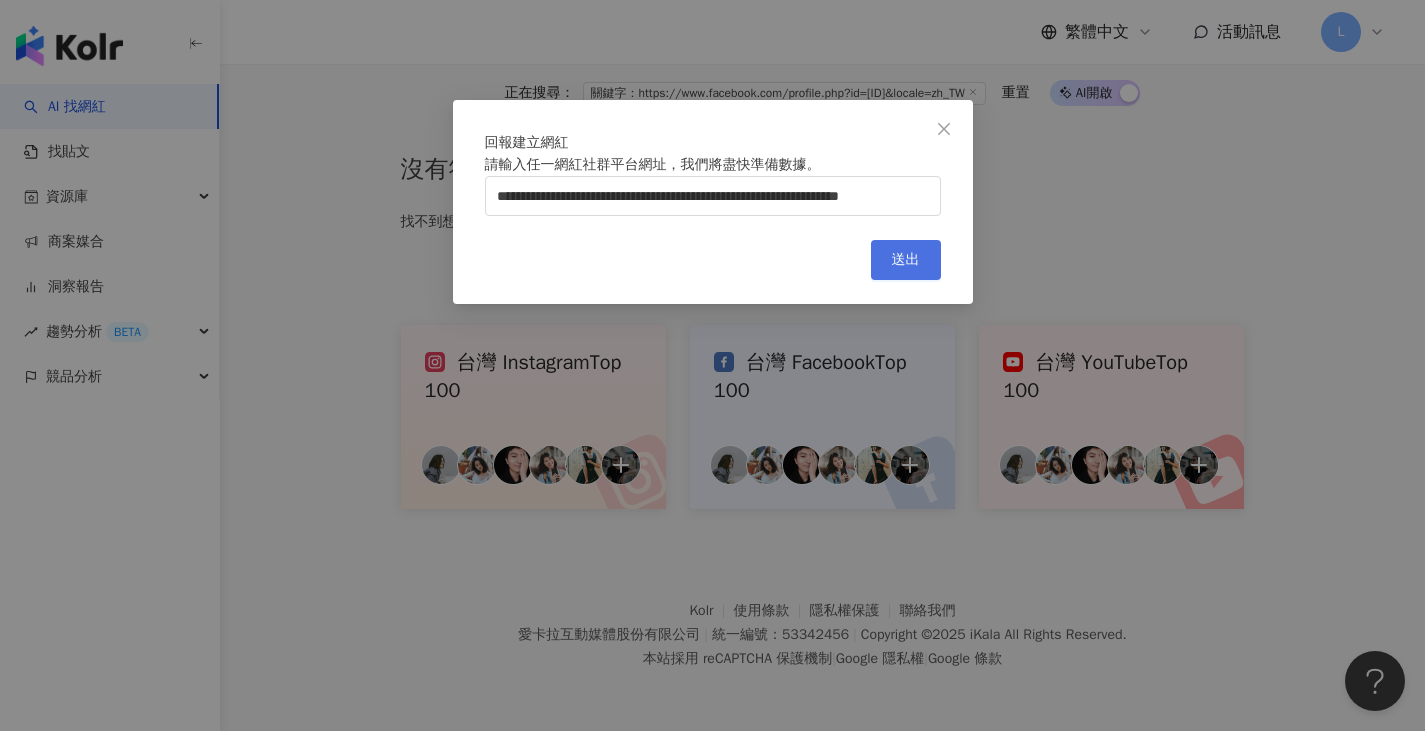 click on "送出" at bounding box center (906, 260) 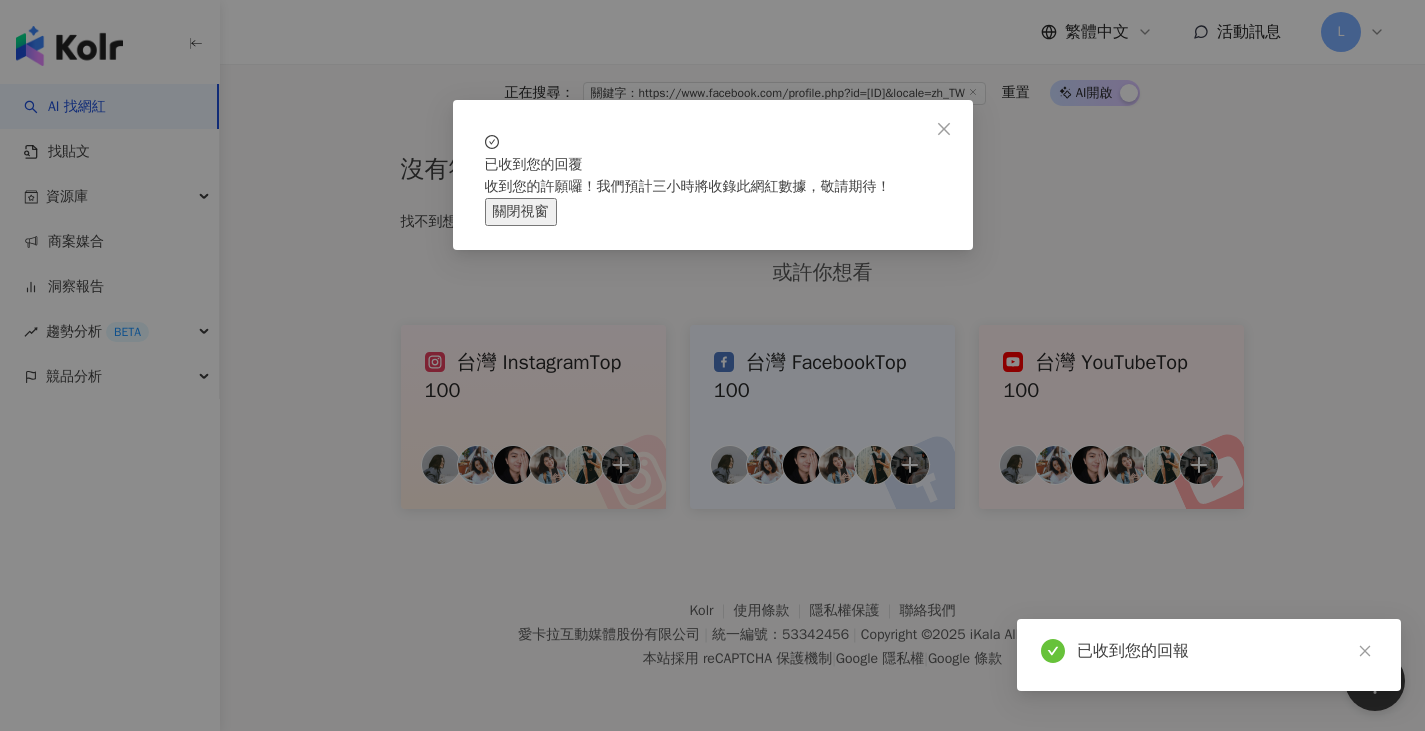 click on "關閉視窗" at bounding box center (521, 212) 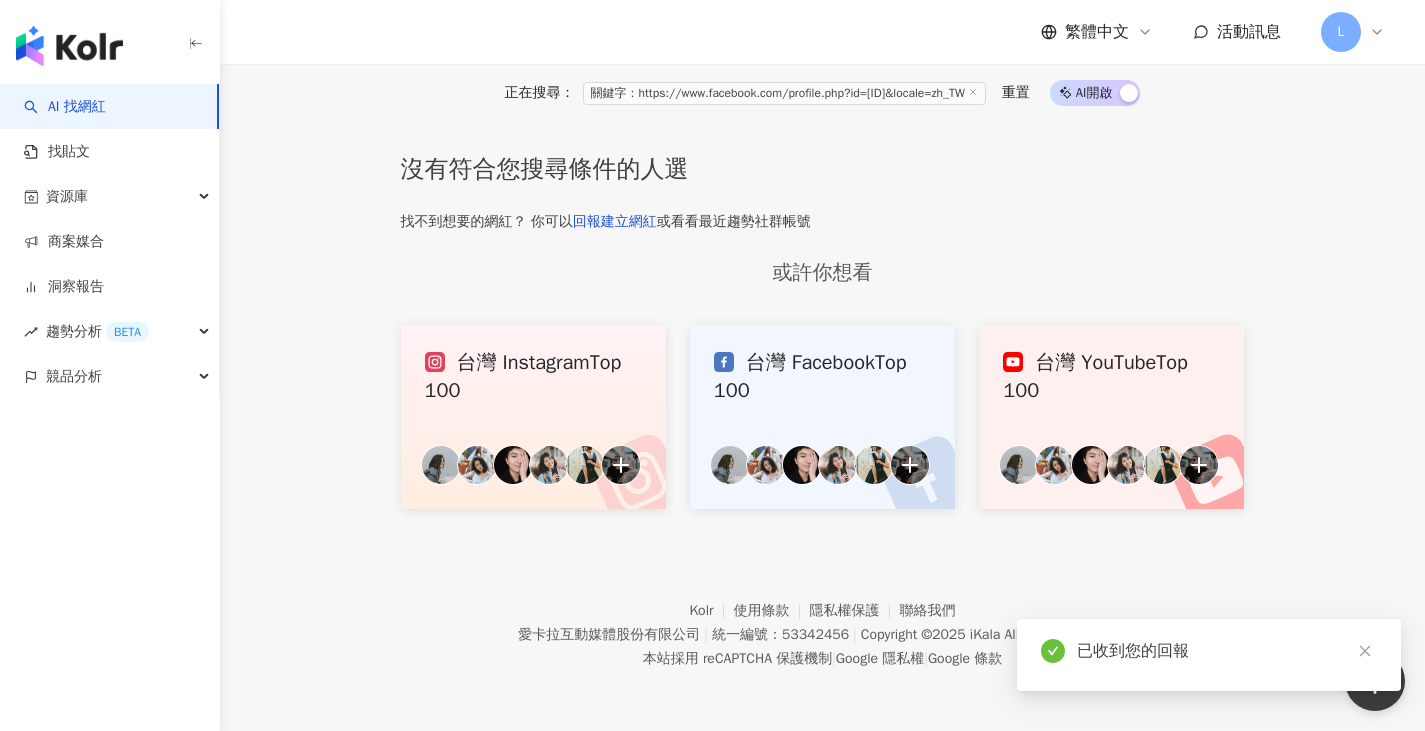 click on "沒有符合您搜尋條件的人選 找不到想要的網紅？ 你可以  回報建立網紅
或看看最近趨勢社群帳號 或許你想看 台灣   Instagram  Top 100 台灣   Facebook  Top 100 台灣   YouTube  Top 100" at bounding box center [823, 332] 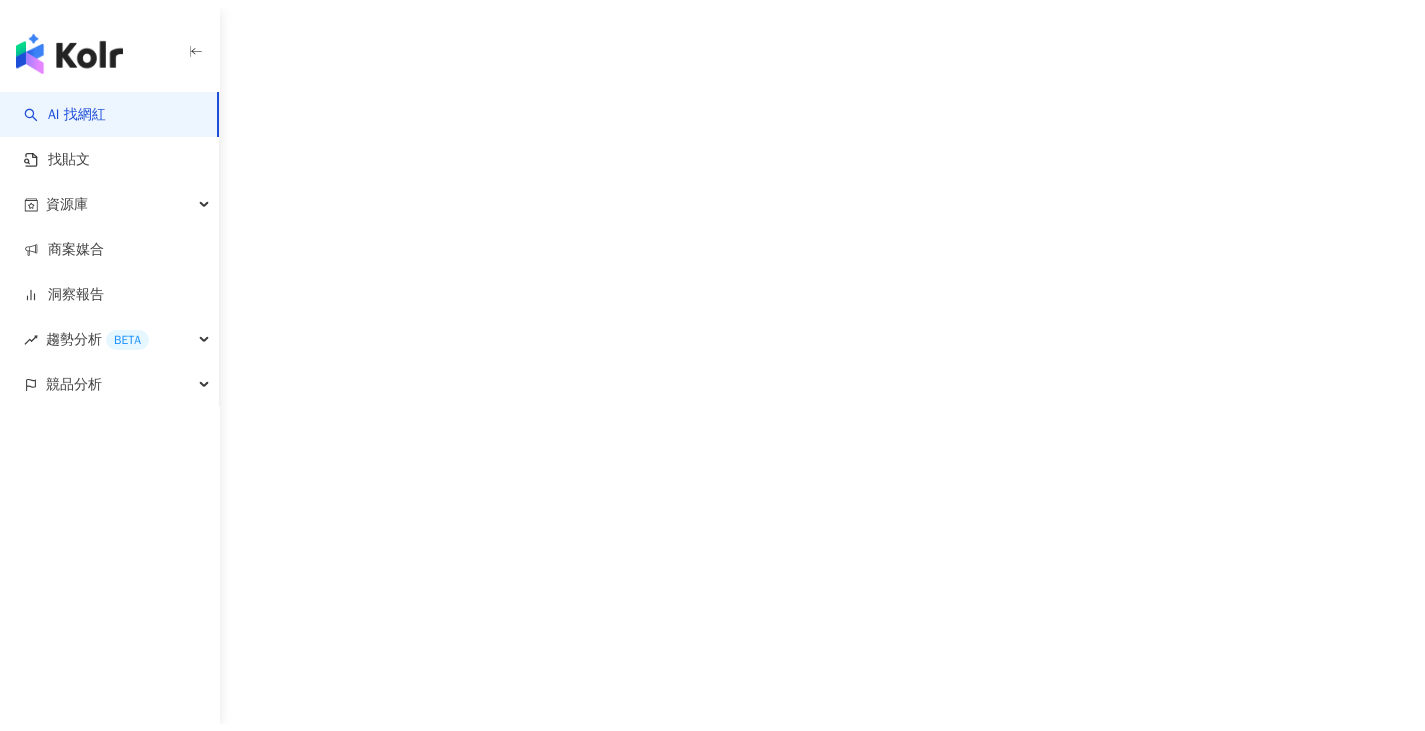 scroll, scrollTop: 0, scrollLeft: 0, axis: both 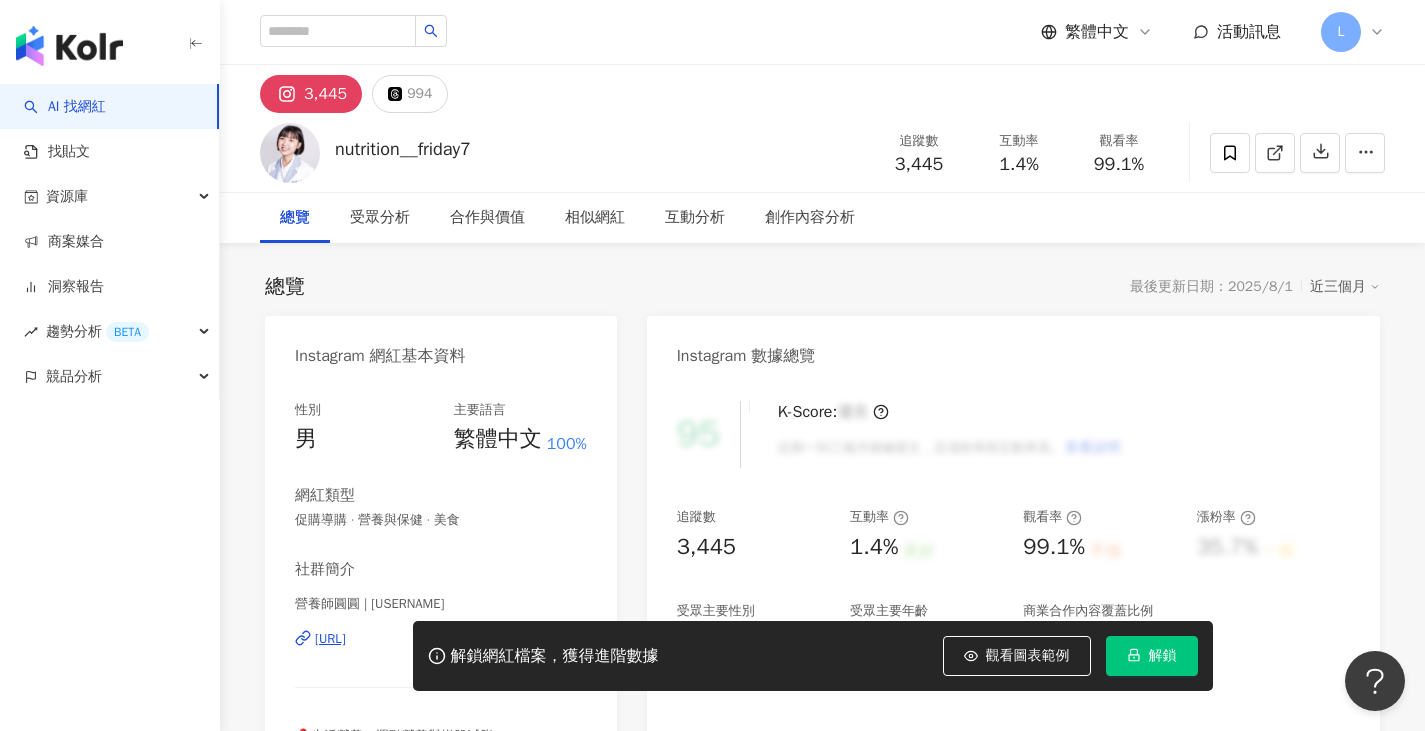 click on "總覽 最後更新日期：[DATE] 近三個月 Instagram 網紅基本資料 性別   男 主要語言   繁體中文 100% 網紅類型 促購導購 · 營養與保健 · 美食 社群簡介 營養師圓圓 | [USERNAME] 📍生活營養、運動營養與增肌減脂
🔸國家高考合格營養師
-NTUNHS運動保健日碩班-正在趕🎓碩二
-減重專診營養師 #第三屆全家品牌大使
-喜歡運動🏸、潛水🤿
「可以從精選限動裡認識圓圓(´▽｀b」
📧合作邀約、專欄文章更多資訊請按下方連結唷！ 看更多 Instagram 數據總覽 95 K-Score :   優良 近期一到三個月積極發文，且漲粉率與互動率高。 查看說明 追蹤數   3,445 互動率   1.4% 良好 觀看率   99.1% 不佳 漲粉率   35.7% 一般 受眾主要性別   女性 76% 受眾主要年齡   25-34 歲 76% 商業合作內容覆蓋比例   30% AI Instagram 成效等級三大指標 互動率 1.4% 良好 0.19%" at bounding box center [822, 3504] 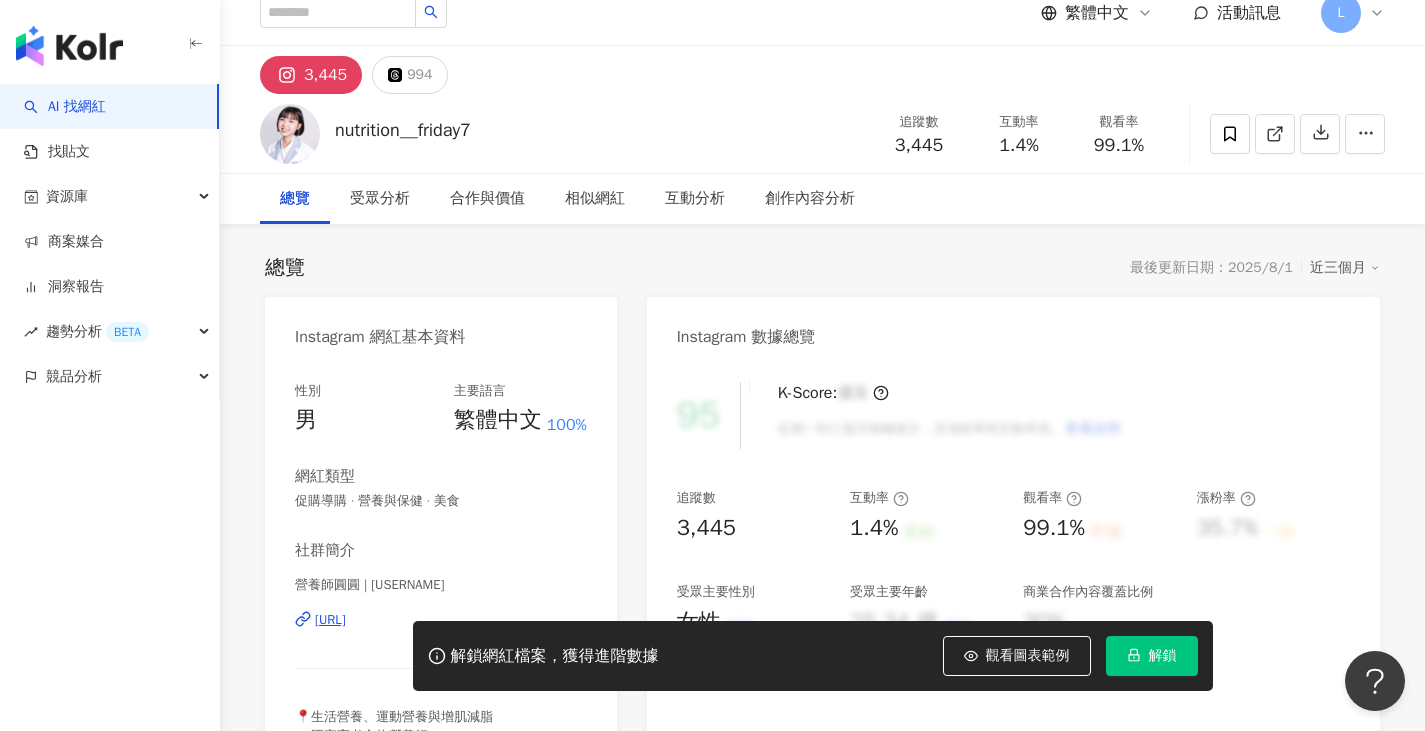 scroll, scrollTop: 0, scrollLeft: 0, axis: both 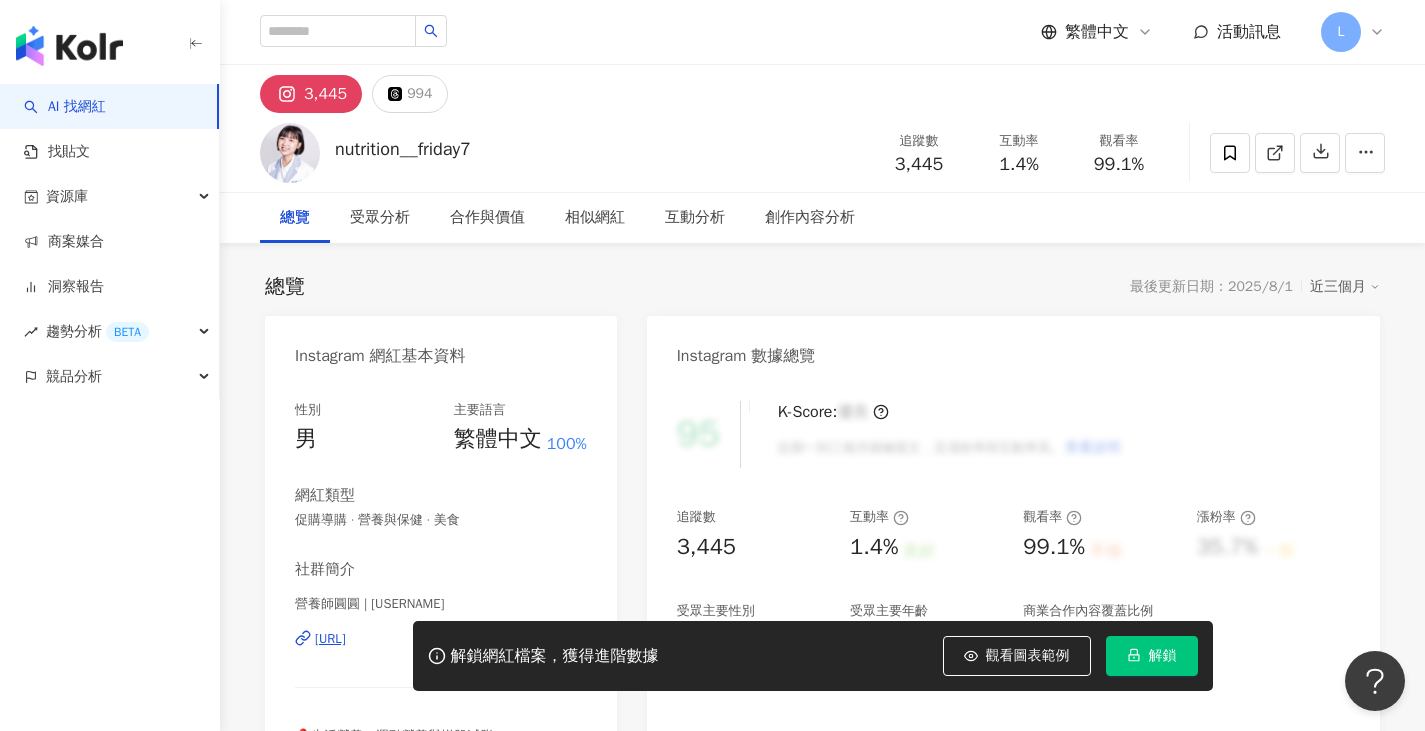 click on "總覽 最後更新日期：2025/8/1 近三個月" at bounding box center [822, 287] 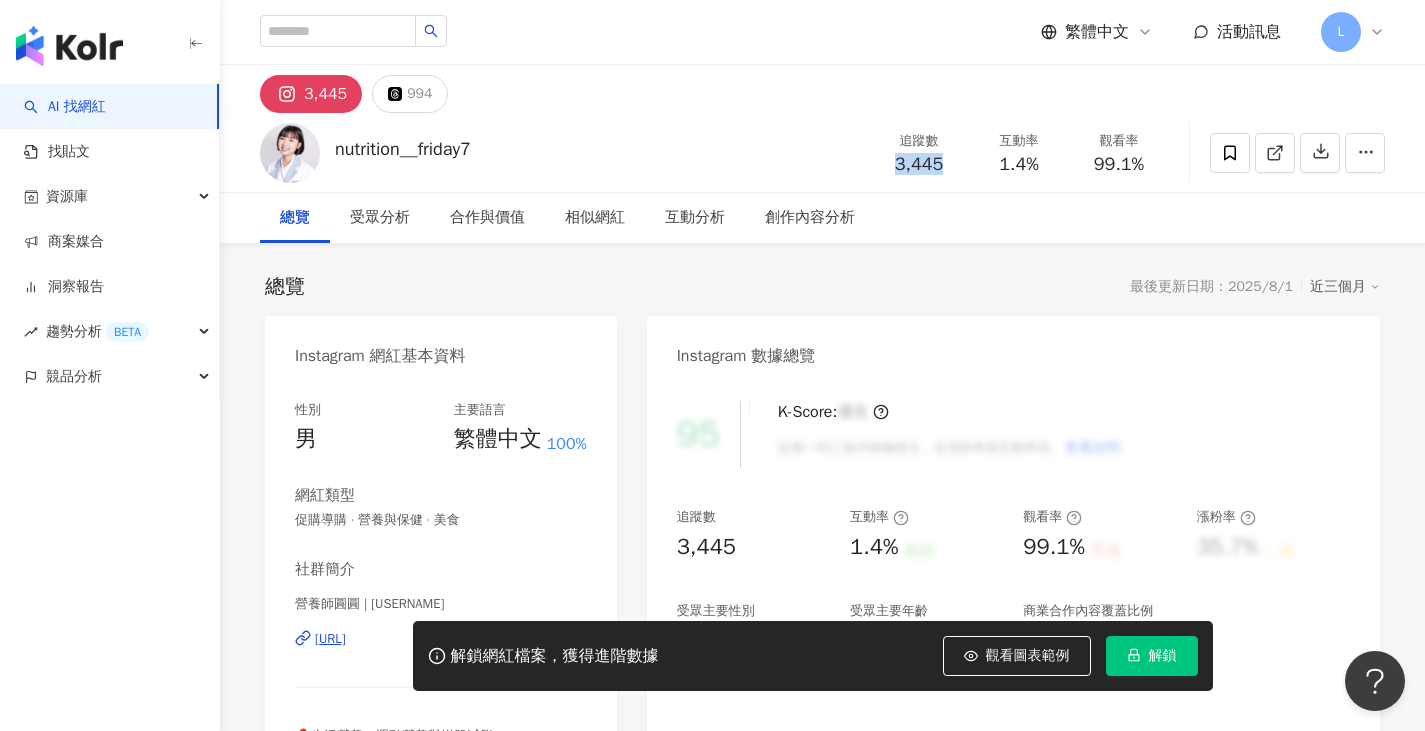drag, startPoint x: 782, startPoint y: 122, endPoint x: 978, endPoint y: 199, distance: 210.58252 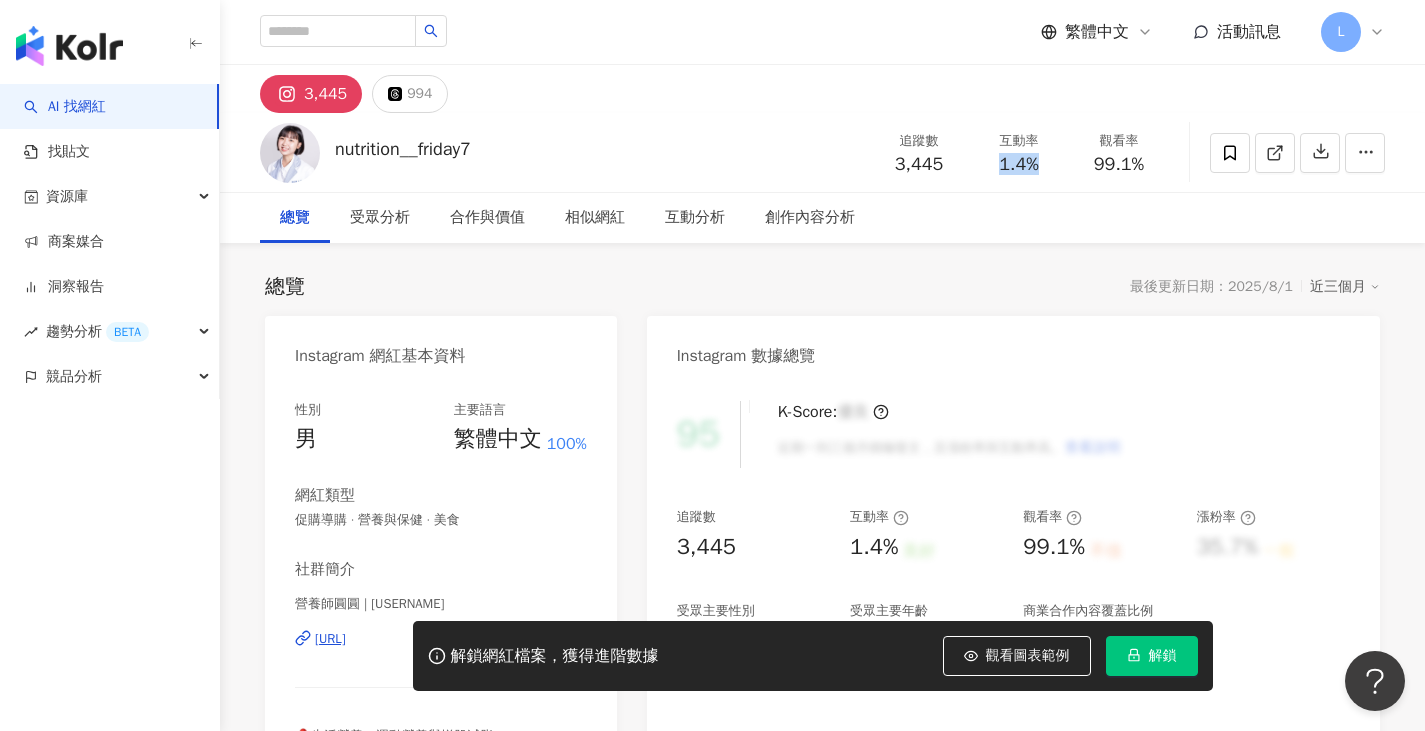 drag, startPoint x: 981, startPoint y: 168, endPoint x: 1051, endPoint y: 167, distance: 70.00714 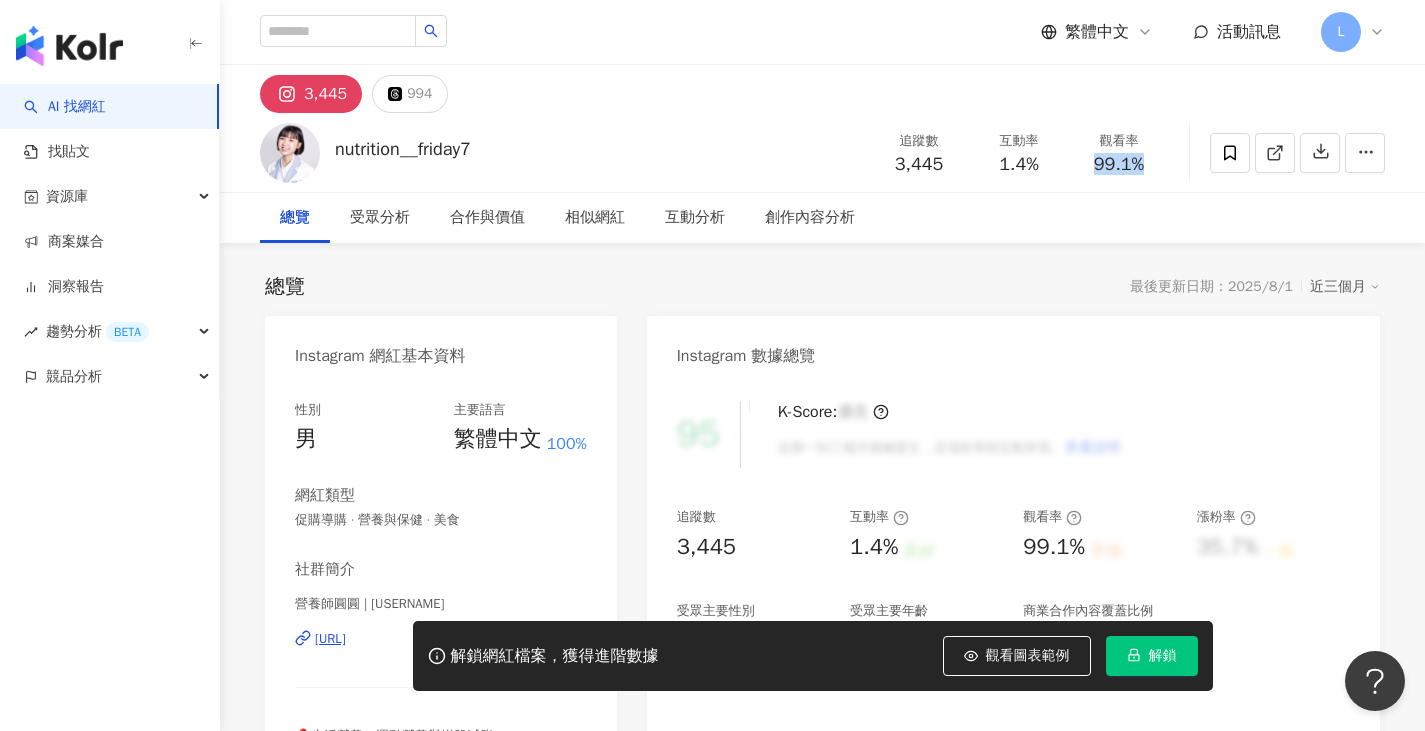 drag, startPoint x: 1073, startPoint y: 169, endPoint x: 1148, endPoint y: 163, distance: 75.23962 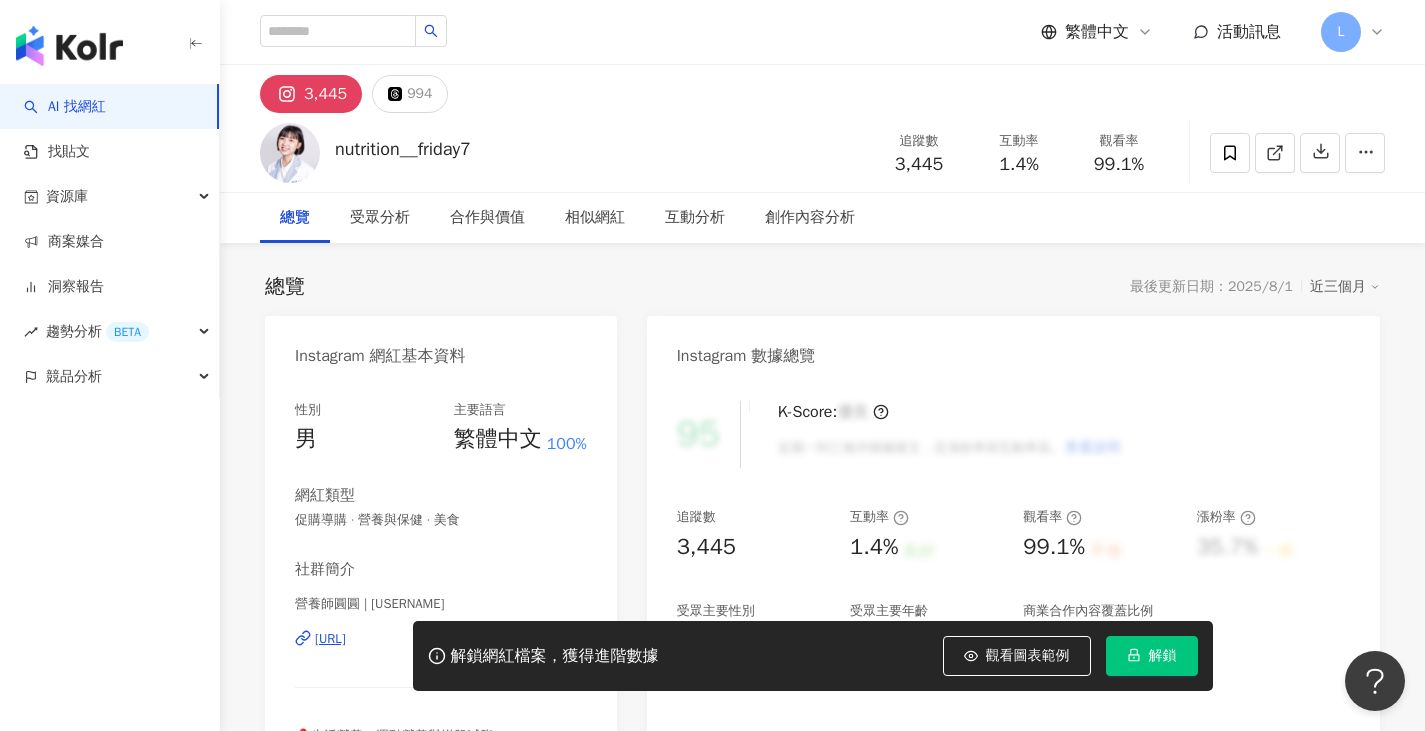 click on "解鎖" at bounding box center (1163, 656) 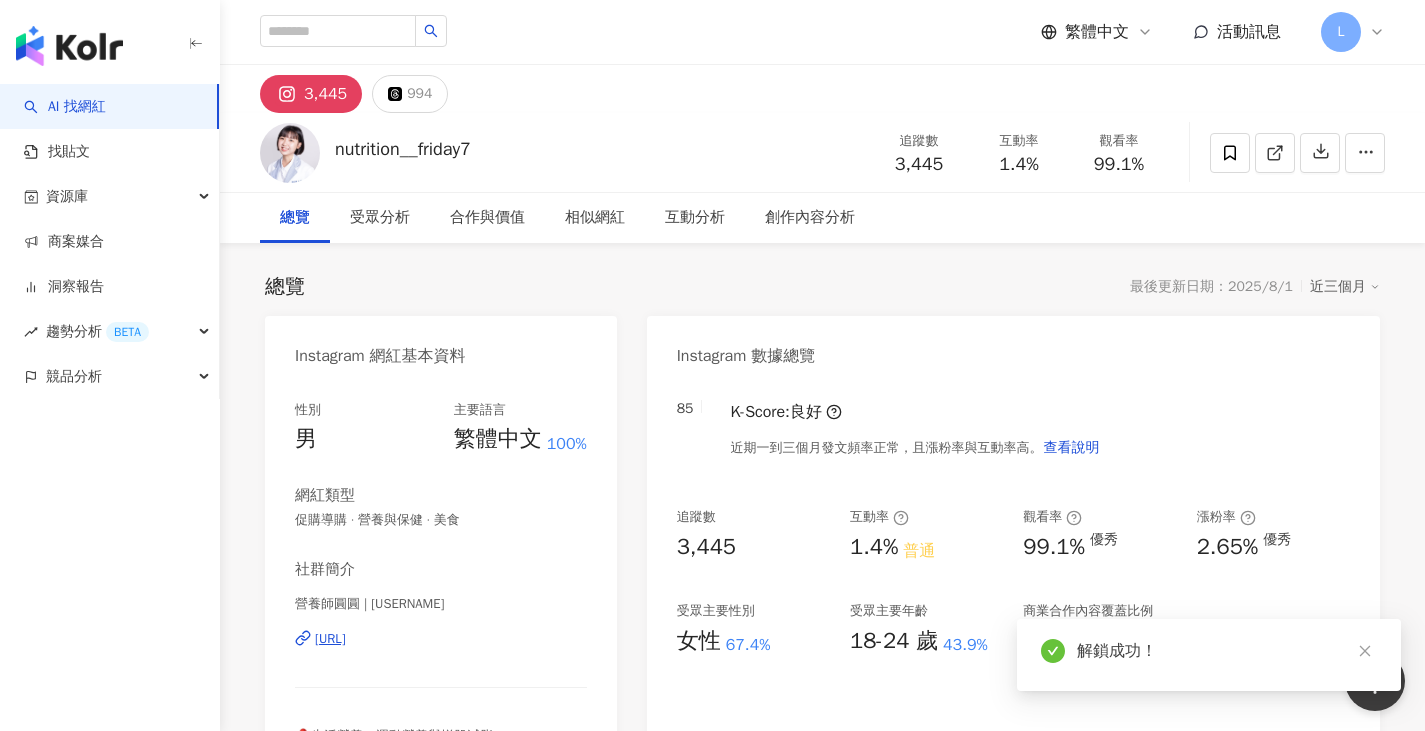 click on "總覽 最後更新日期：[DATE] 近三個月 Instagram 網紅基本資料 性別   男 主要語言   繁體中文 100% 網紅類型 促購導購 · 營養與保健 · 美食 社群簡介 營養師圓圓 | [USERNAME] 📍生活營養、運動營養與增肌減脂
🔸國家高考合格營養師
-NTUNHS運動保健日碩班-正在趕🎓碩二
-減重專診營養師 #第三屆全家品牌大使
-喜歡運動🏸、潛水🤿
「可以從精選限動裡認識圓圓(´▽｀b」
📧合作邀約、專欄文章更多資訊請按下方連結唷！ 看更多 Instagram 數據總覽 85 K-Score :   良好 近期一到三個月發文頻率正常，且漲粉率與互動率高。 查看說明 追蹤數   3,445 互動率   1.4% 普通 觀看率   99.1% 優秀 漲粉率   2.65% 優秀 受眾主要性別   女性 67.4% 受眾主要年齡   18-24 歲 43.9% 商業合作內容覆蓋比例   62.5% AI Instagram 成效等級三大指標 互動率 1.4% 普通 1.67%" at bounding box center (822, 1058) 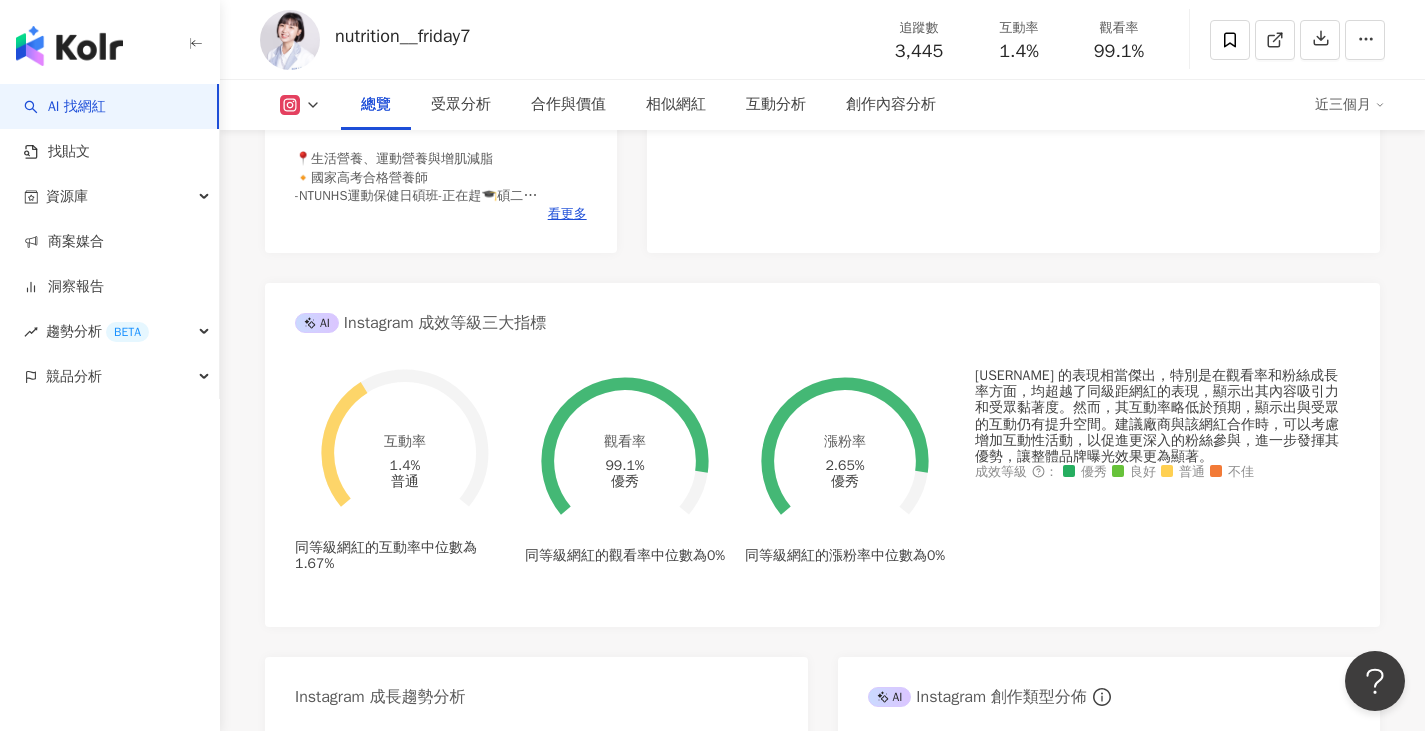 scroll, scrollTop: 666, scrollLeft: 0, axis: vertical 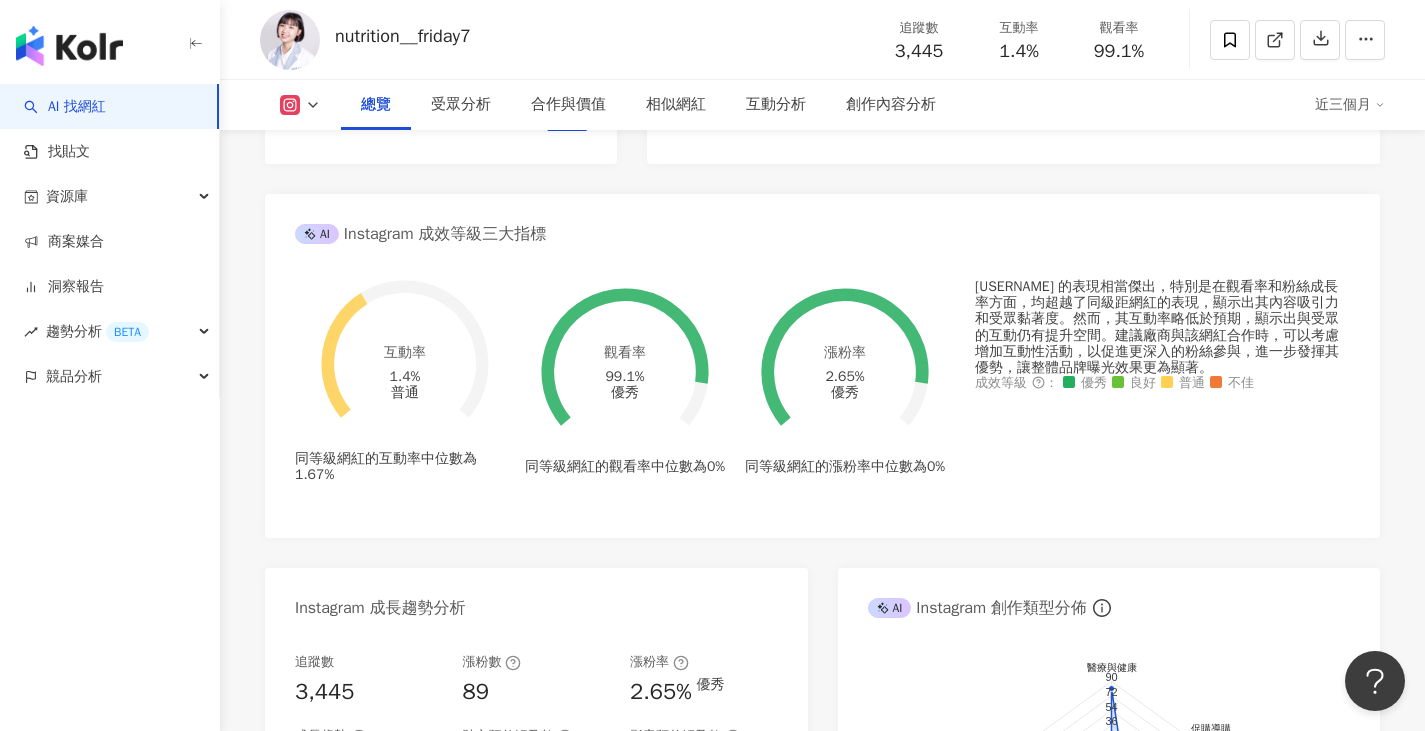 click on "總覽 最後更新日期：[DATE] 近三個月 Instagram 網紅基本資料 性別   男 主要語言   繁體中文 100% 網紅類型 促購導購 · 營養與保健 · 美食 社群簡介 營養師圓圓 | [USERNAME] 📍生活營養、運動營養與增肌減脂
🔸國家高考合格營養師
-NTUNHS運動保健日碩班-正在趕🎓碩二
-減重專診營養師 #第三屆全家品牌大使
-喜歡運動🏸、潛水🤿
「可以從精選限動裡認識圓圓(´▽｀b」
📧合作邀約、專欄文章更多資訊請按下方連結唷！ 看更多 Instagram 數據總覽 85 K-Score :   良好 近期一到三個月發文頻率正常，且漲粉率與互動率高。 查看說明 追蹤數   3,445 互動率   1.4% 普通 觀看率   99.1% 優秀 漲粉率   2.65% 優秀 受眾主要性別   女性 67.4% 受眾主要年齡   18-24 歲 43.9% 商業合作內容覆蓋比例   62.5% AI Instagram 成效等級三大指標 互動率 1.4% 普通 1.67%" at bounding box center (822, 3278) 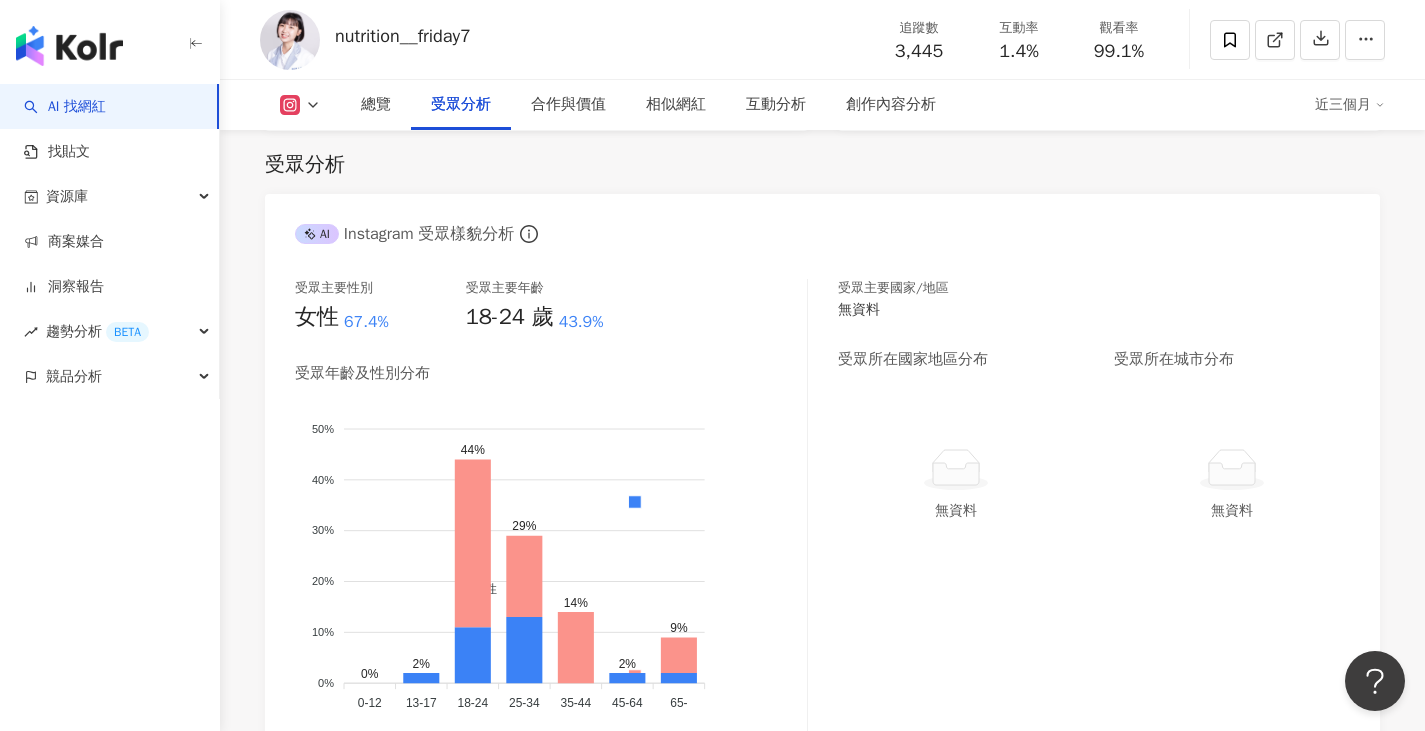 scroll, scrollTop: 0, scrollLeft: 0, axis: both 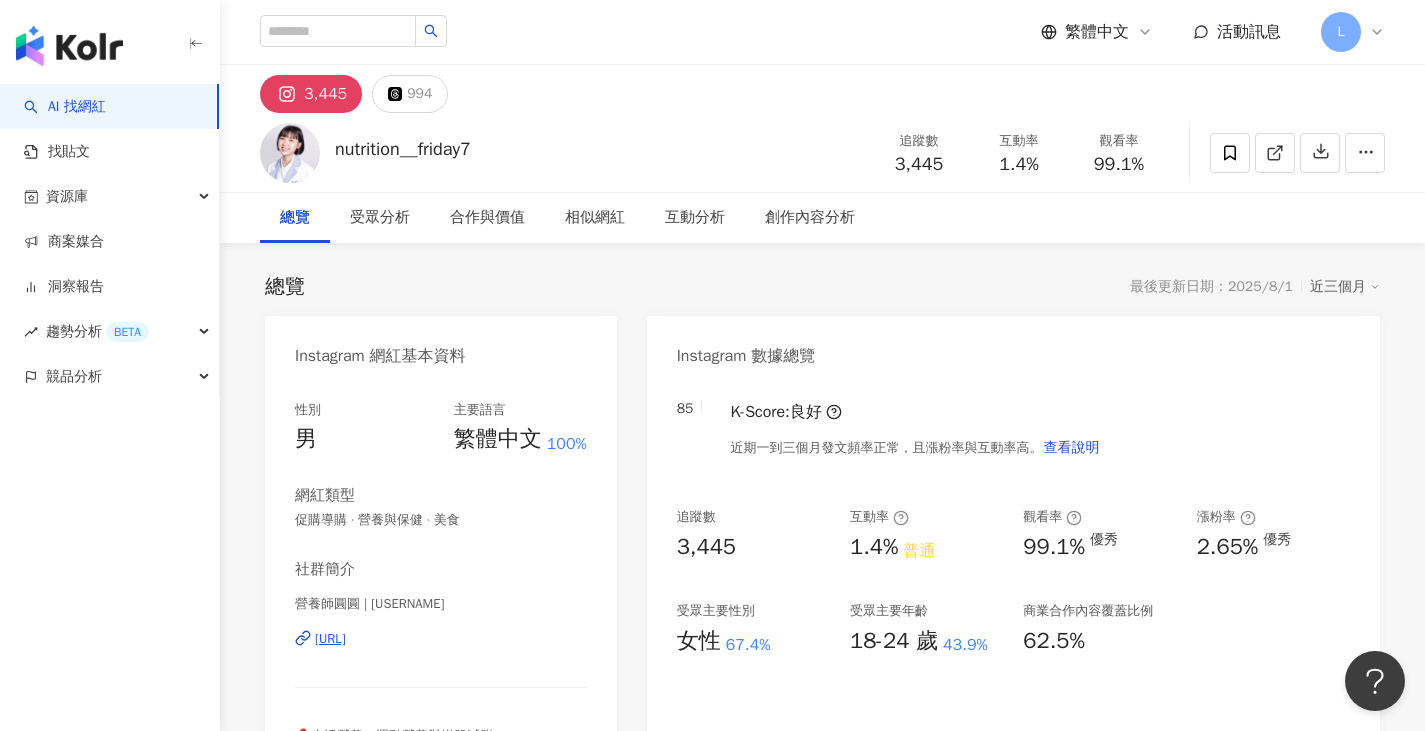 click on "[URL]" at bounding box center (330, 639) 